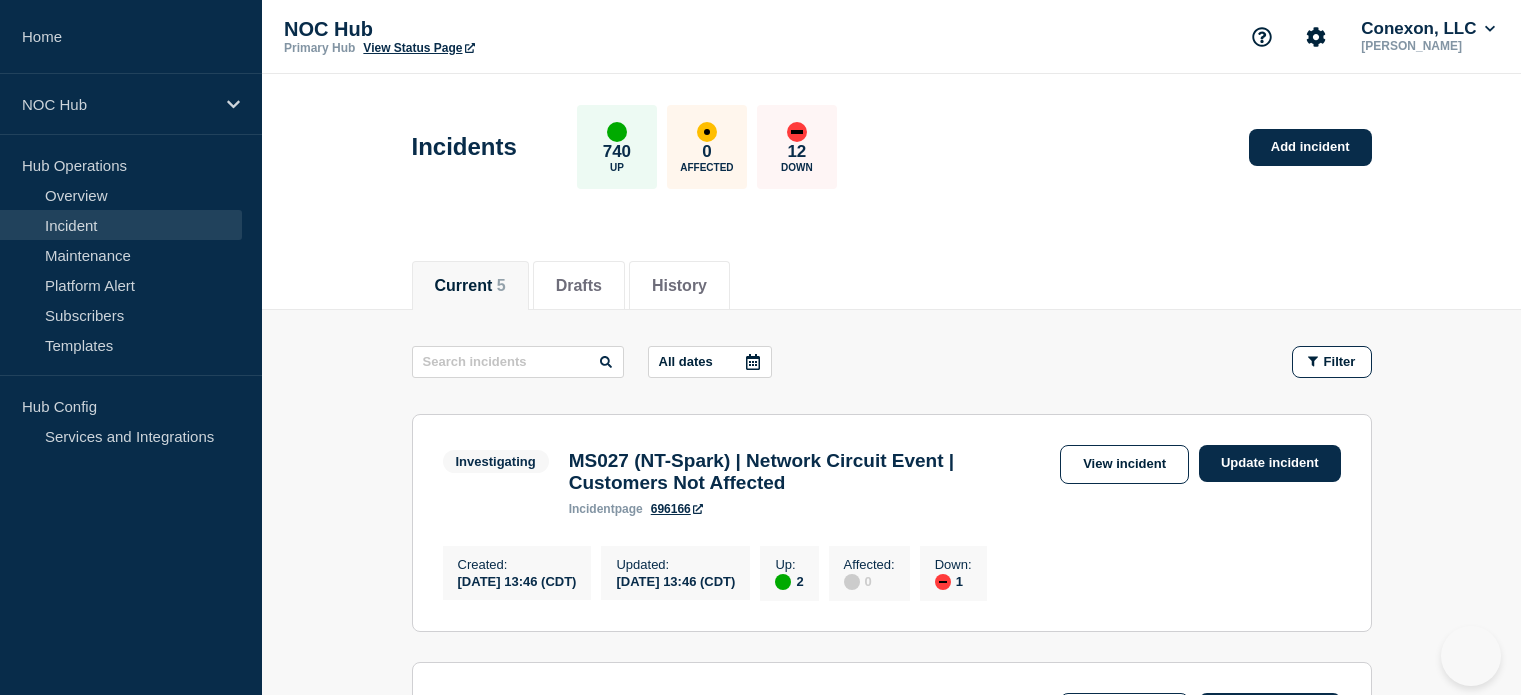 scroll, scrollTop: 0, scrollLeft: 0, axis: both 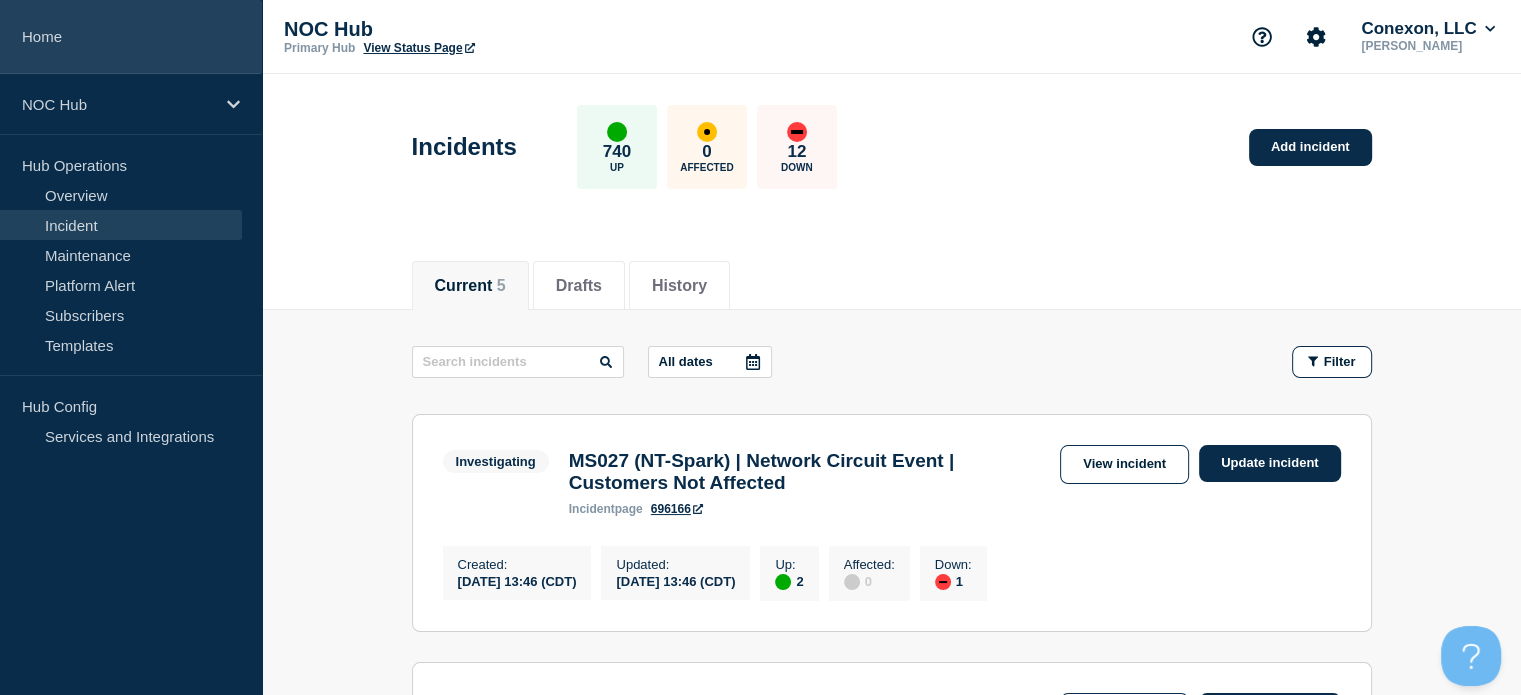 click on "Home" at bounding box center (131, 37) 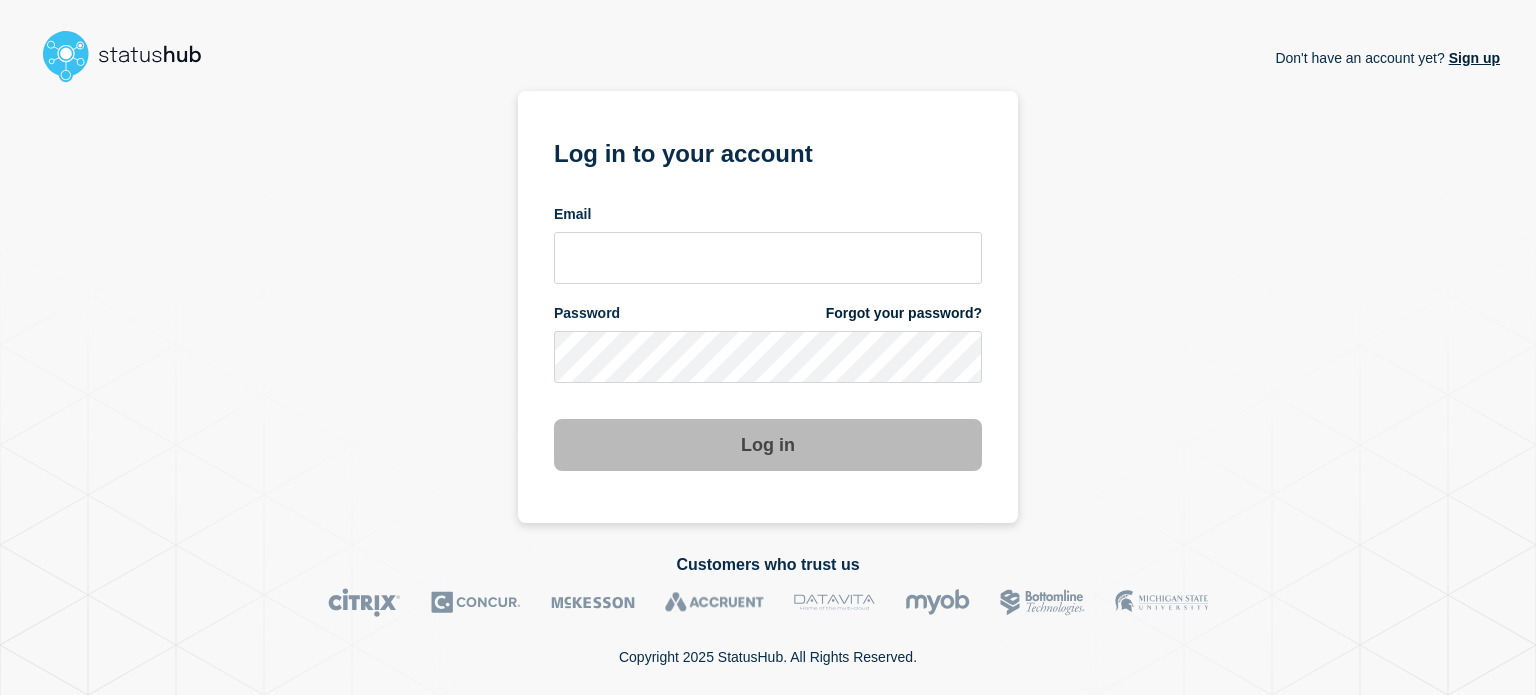 scroll, scrollTop: 0, scrollLeft: 0, axis: both 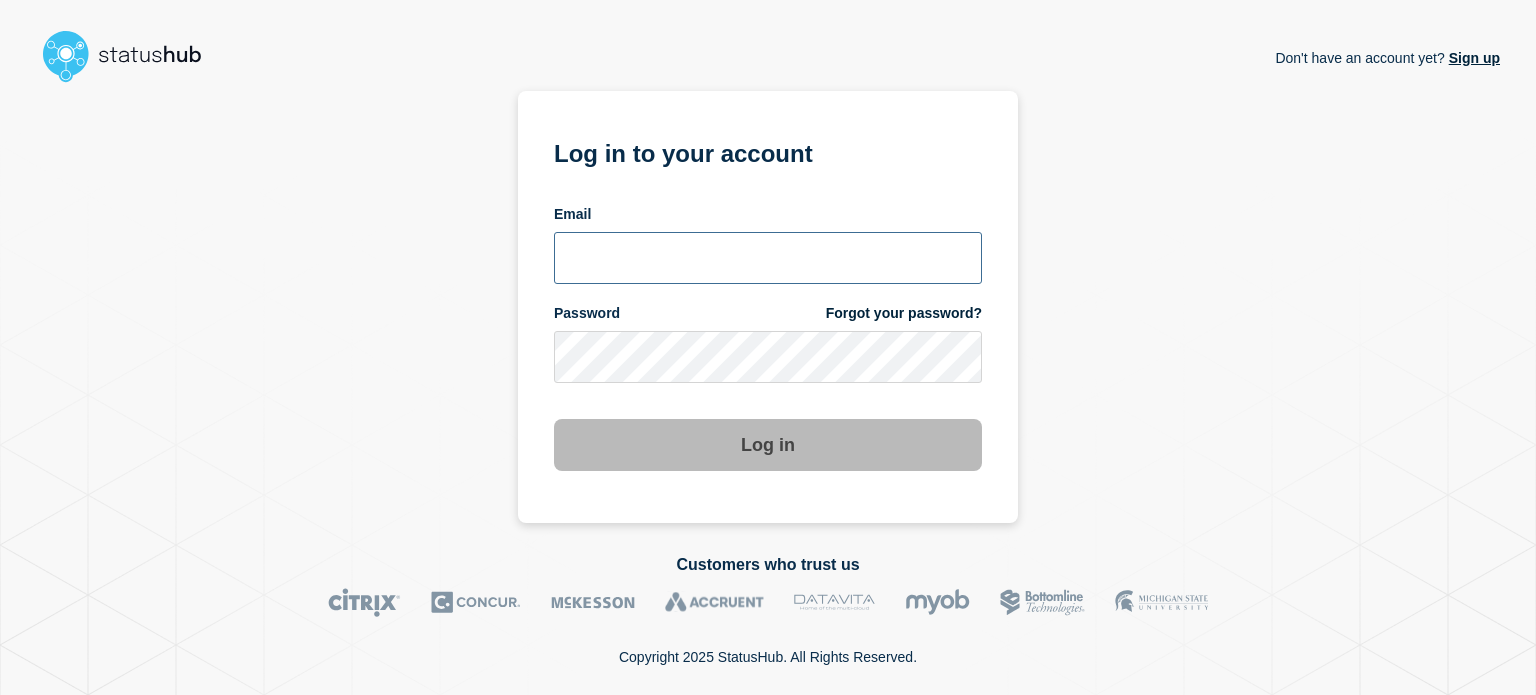 type on "[EMAIL_ADDRESS][DOMAIN_NAME]" 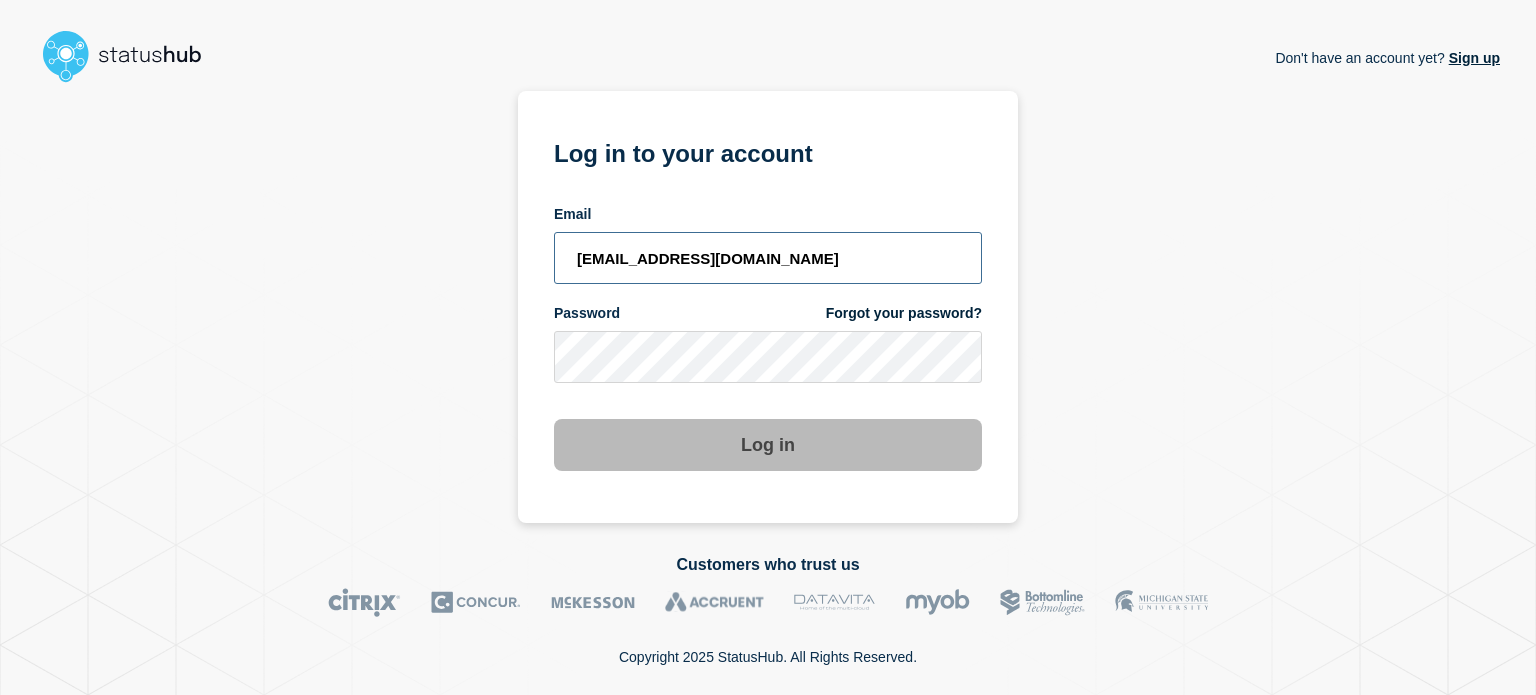 click on "[EMAIL_ADDRESS][DOMAIN_NAME]" at bounding box center [768, 258] 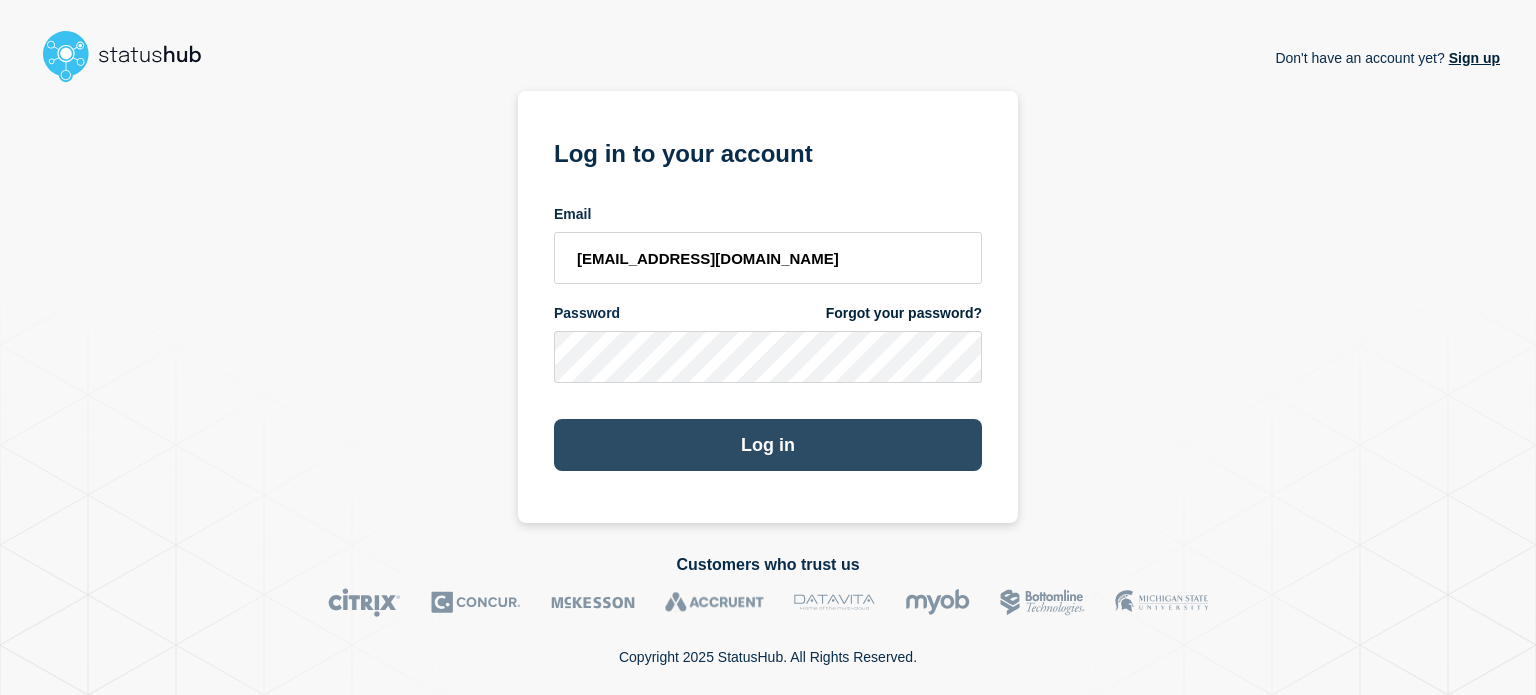 click on "Log in" at bounding box center (768, 445) 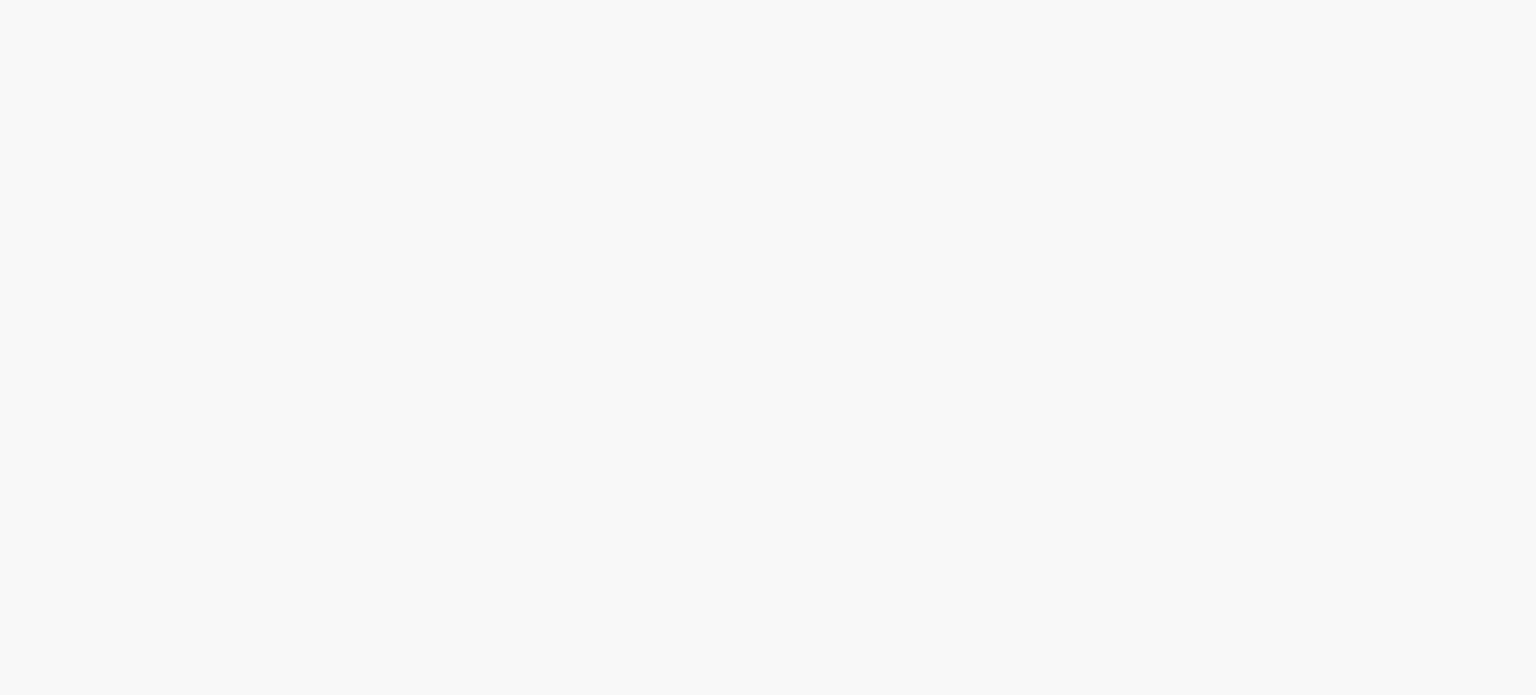 scroll, scrollTop: 0, scrollLeft: 0, axis: both 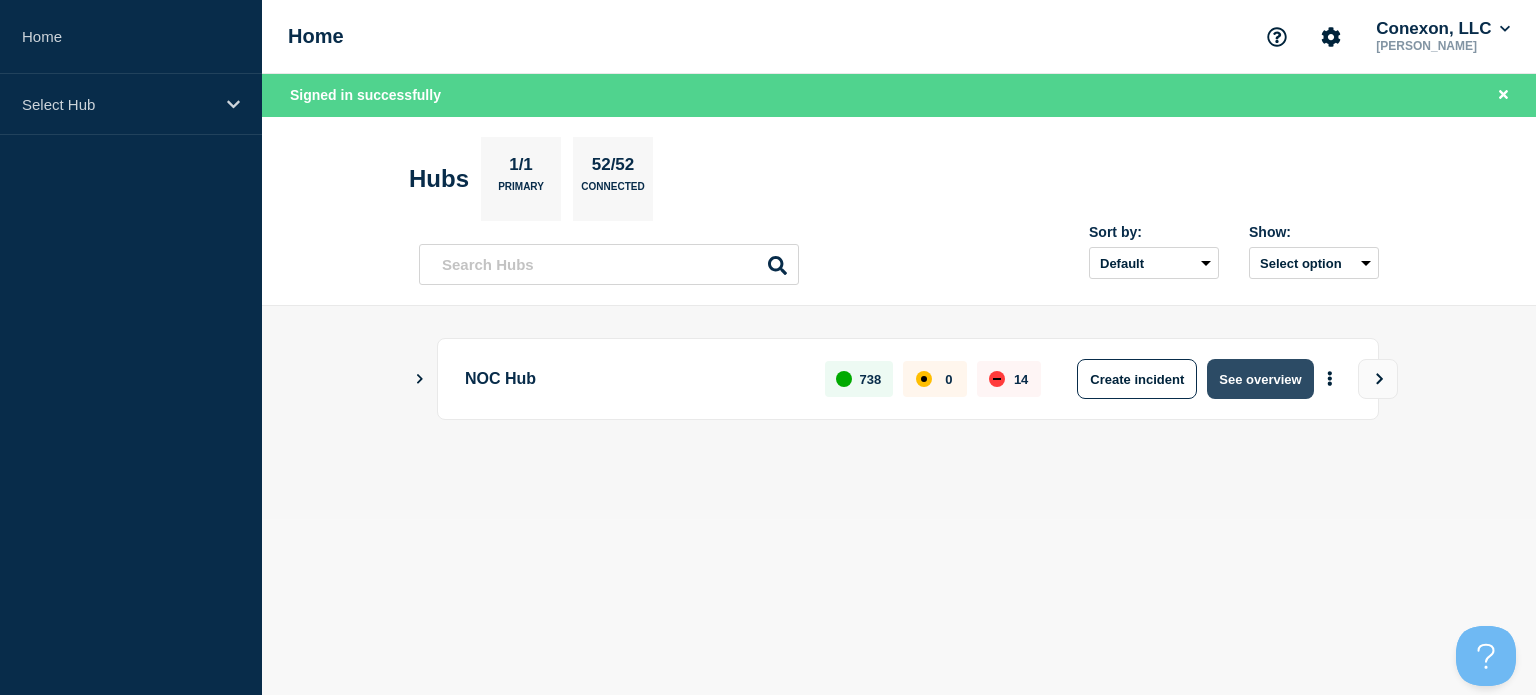 click on "See overview" at bounding box center [1260, 379] 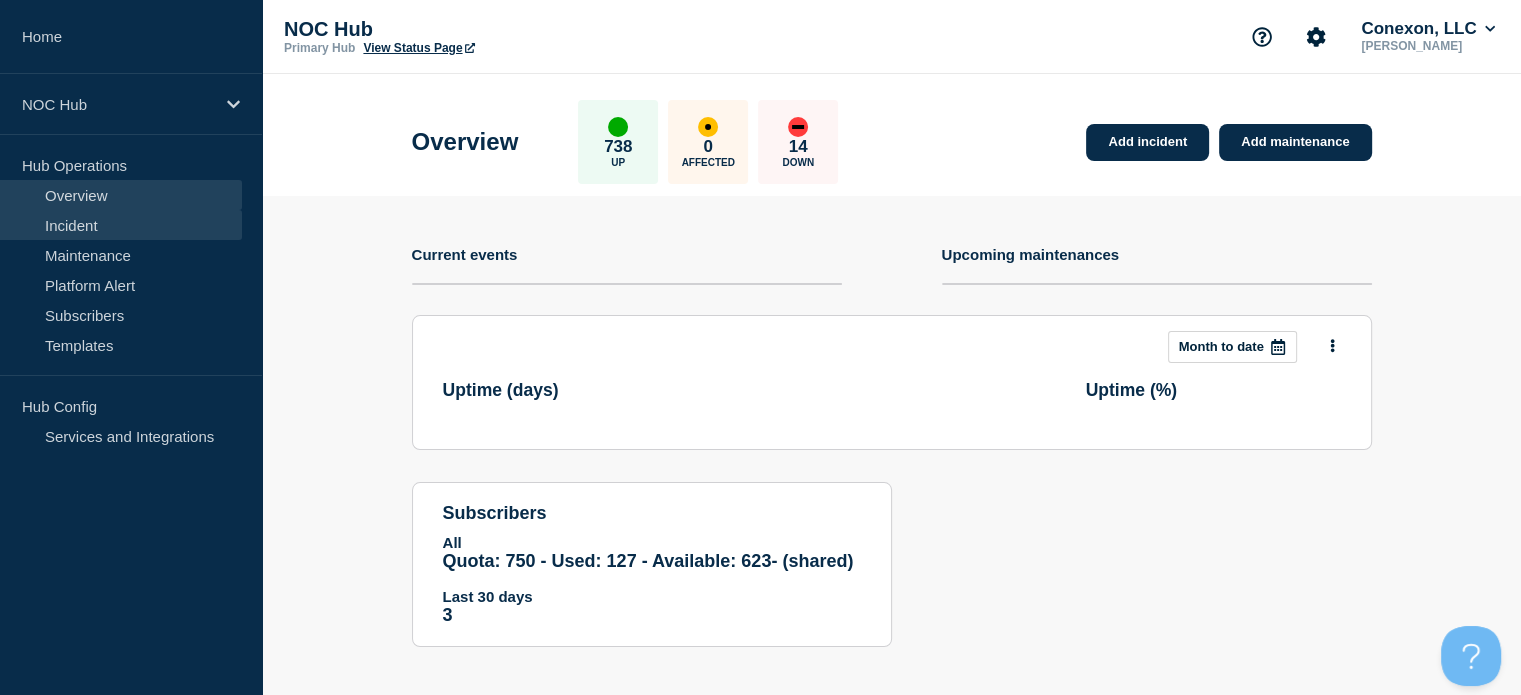 click on "Incident" at bounding box center [121, 225] 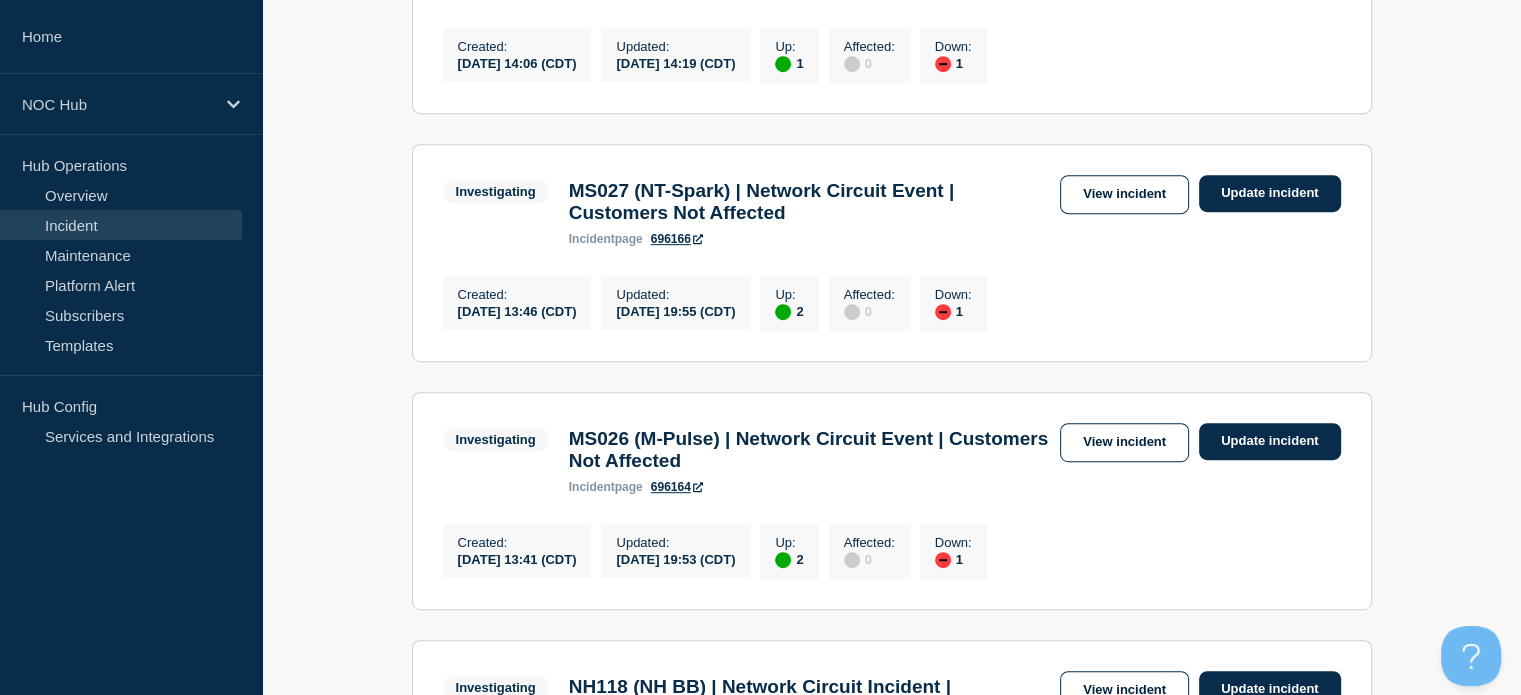 scroll, scrollTop: 1000, scrollLeft: 0, axis: vertical 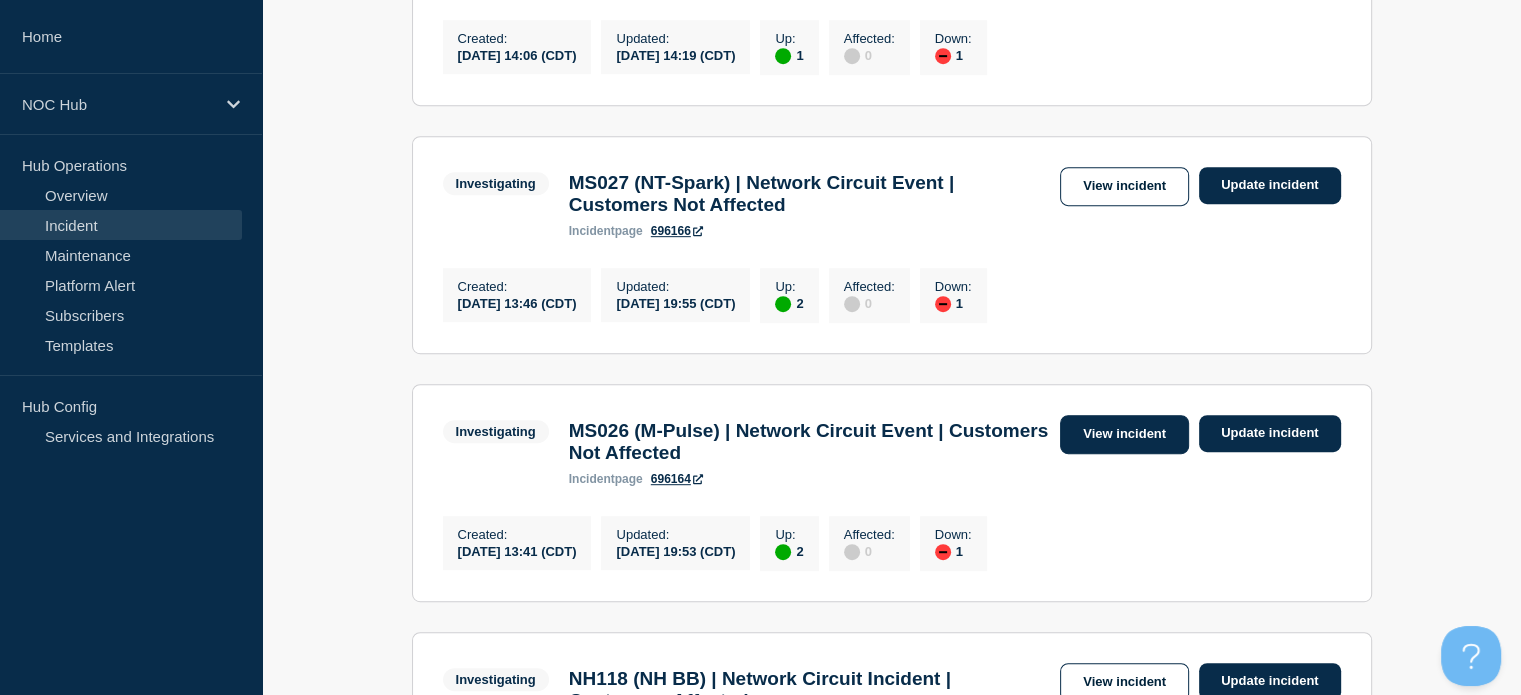 click on "View incident" at bounding box center [1124, 434] 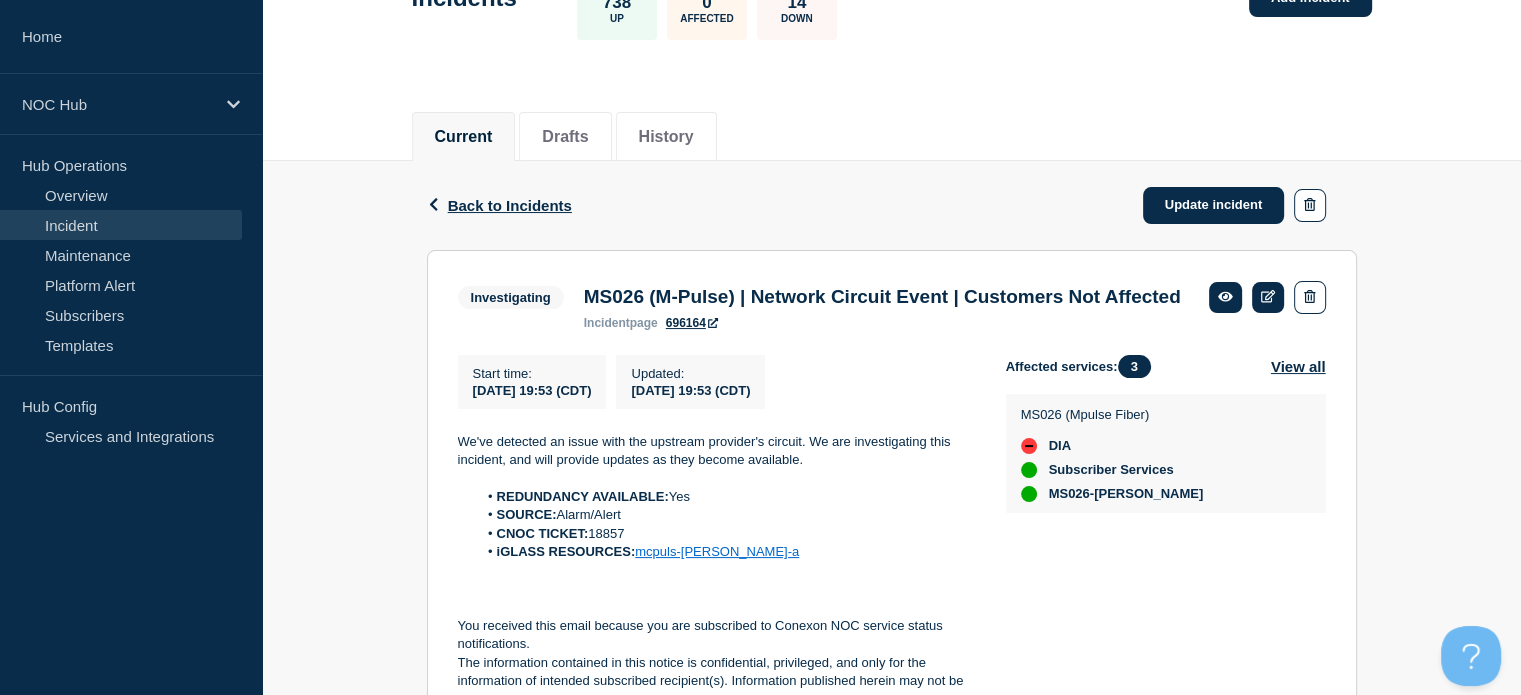 scroll, scrollTop: 300, scrollLeft: 0, axis: vertical 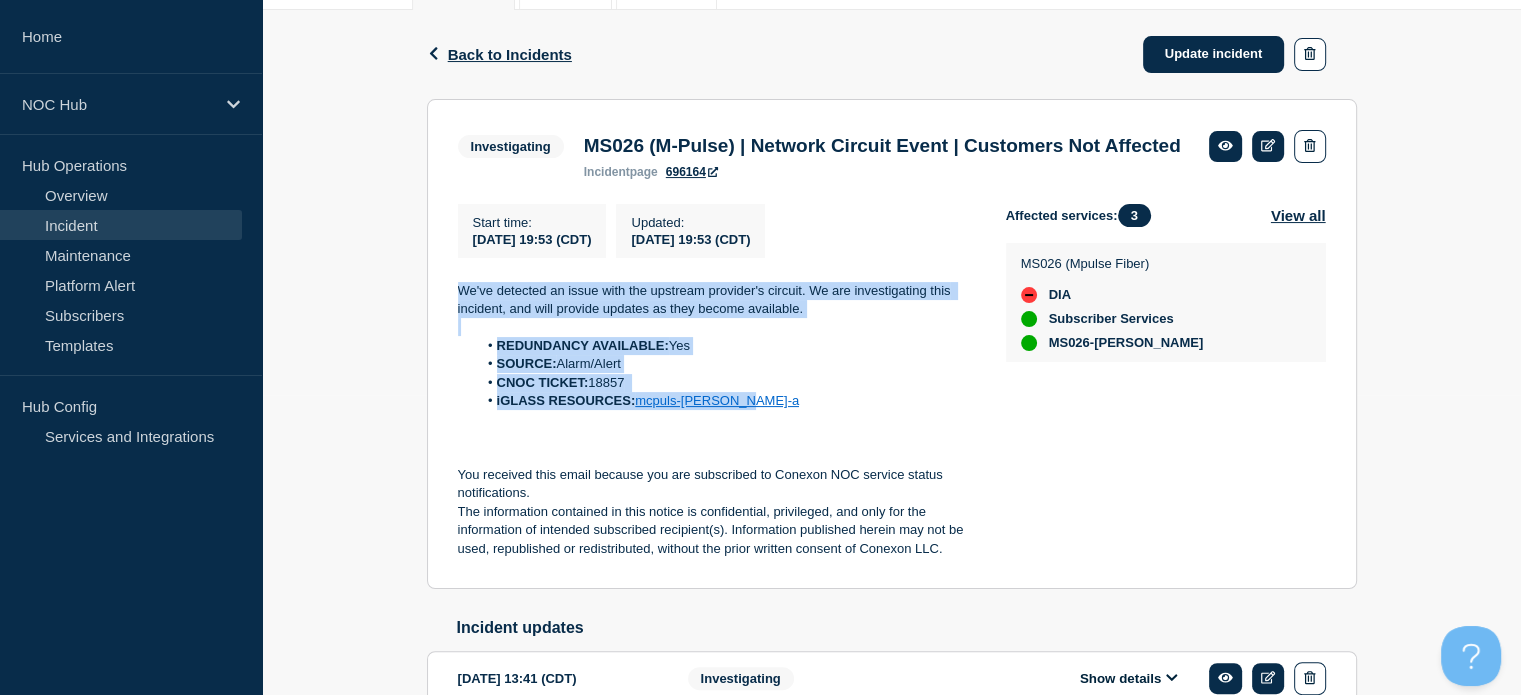 drag, startPoint x: 712, startPoint y: 441, endPoint x: 442, endPoint y: 325, distance: 293.86392 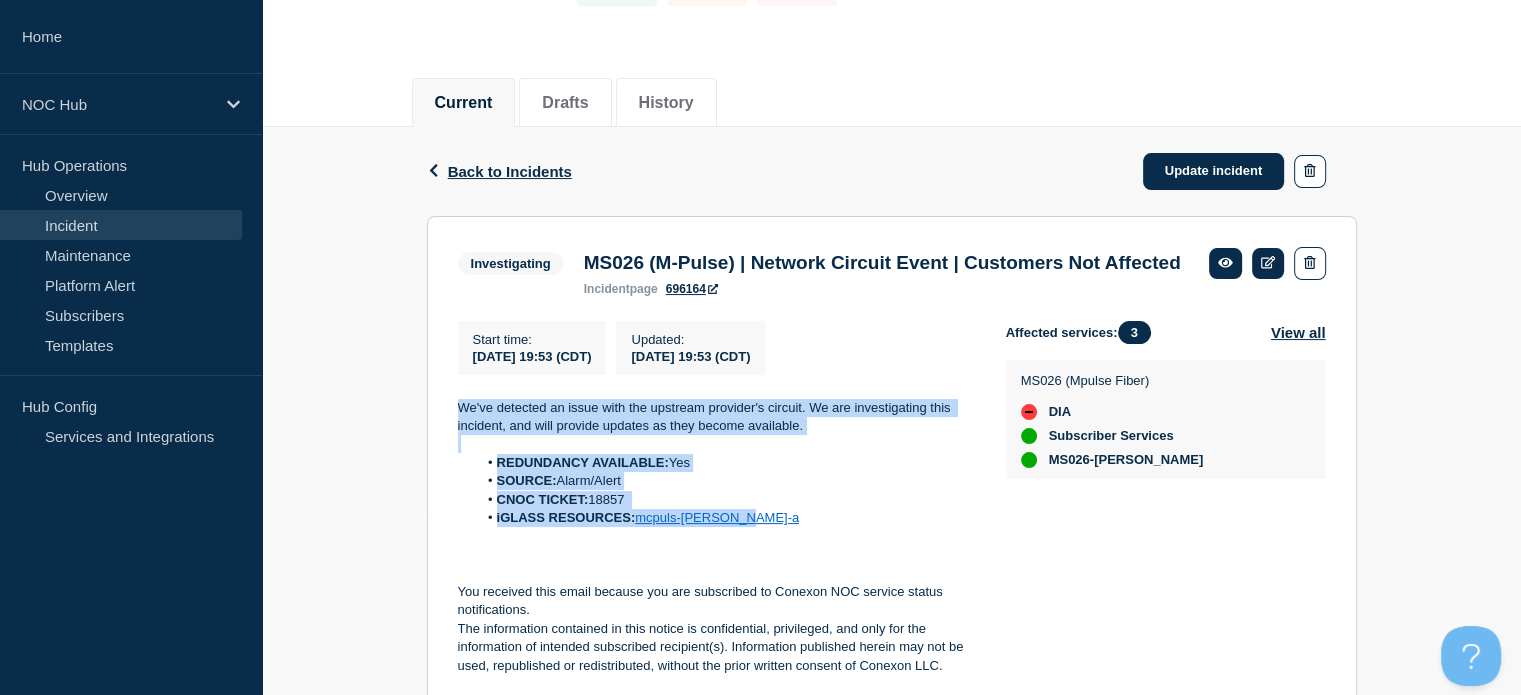 scroll, scrollTop: 100, scrollLeft: 0, axis: vertical 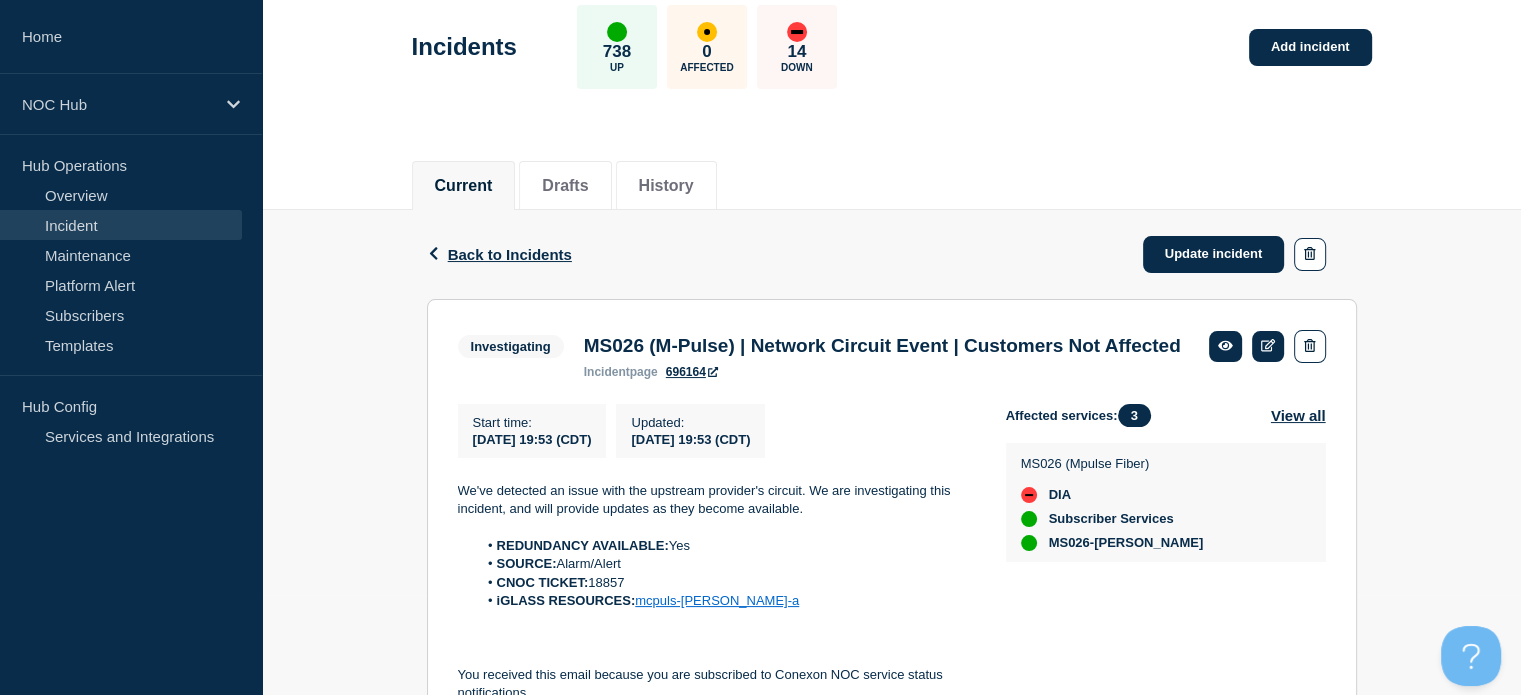 click on "Back Back to Incidents Update incident" at bounding box center [892, 254] 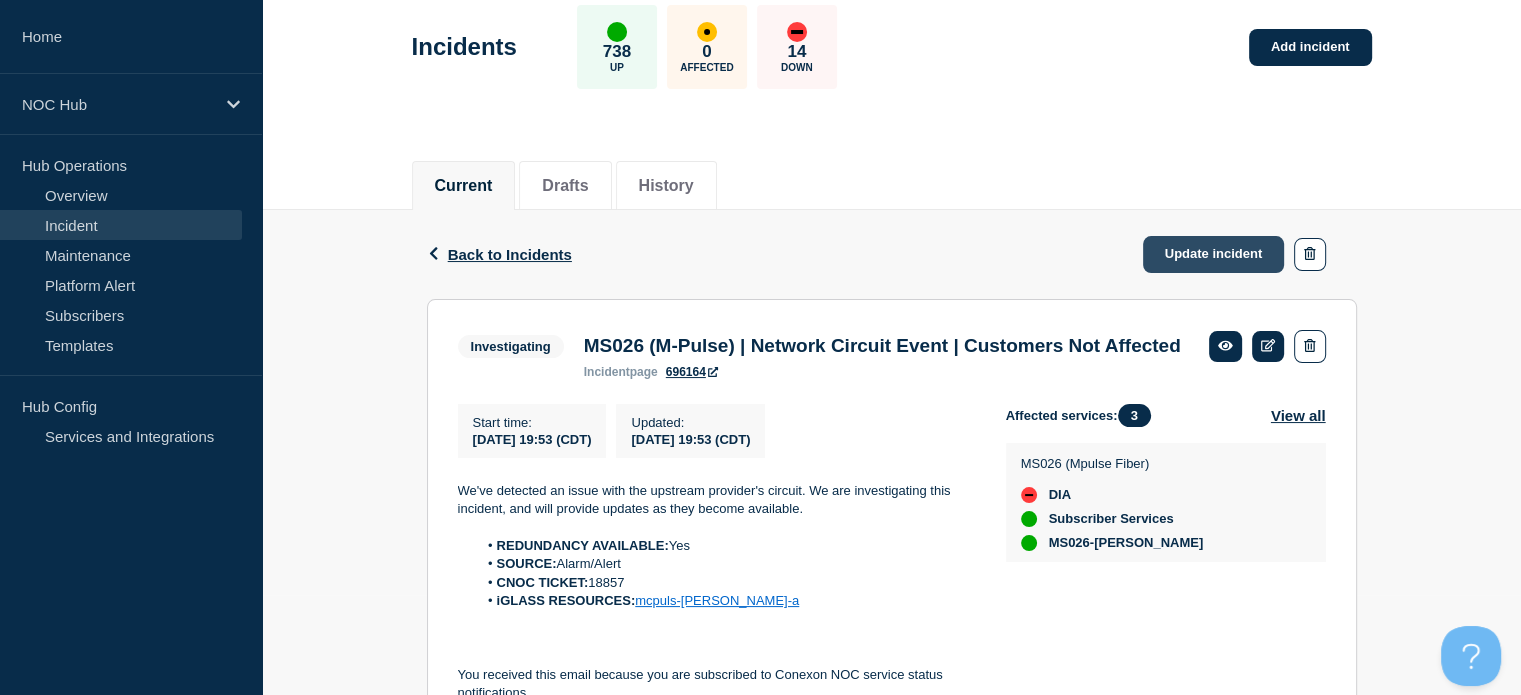 click on "Update incident" 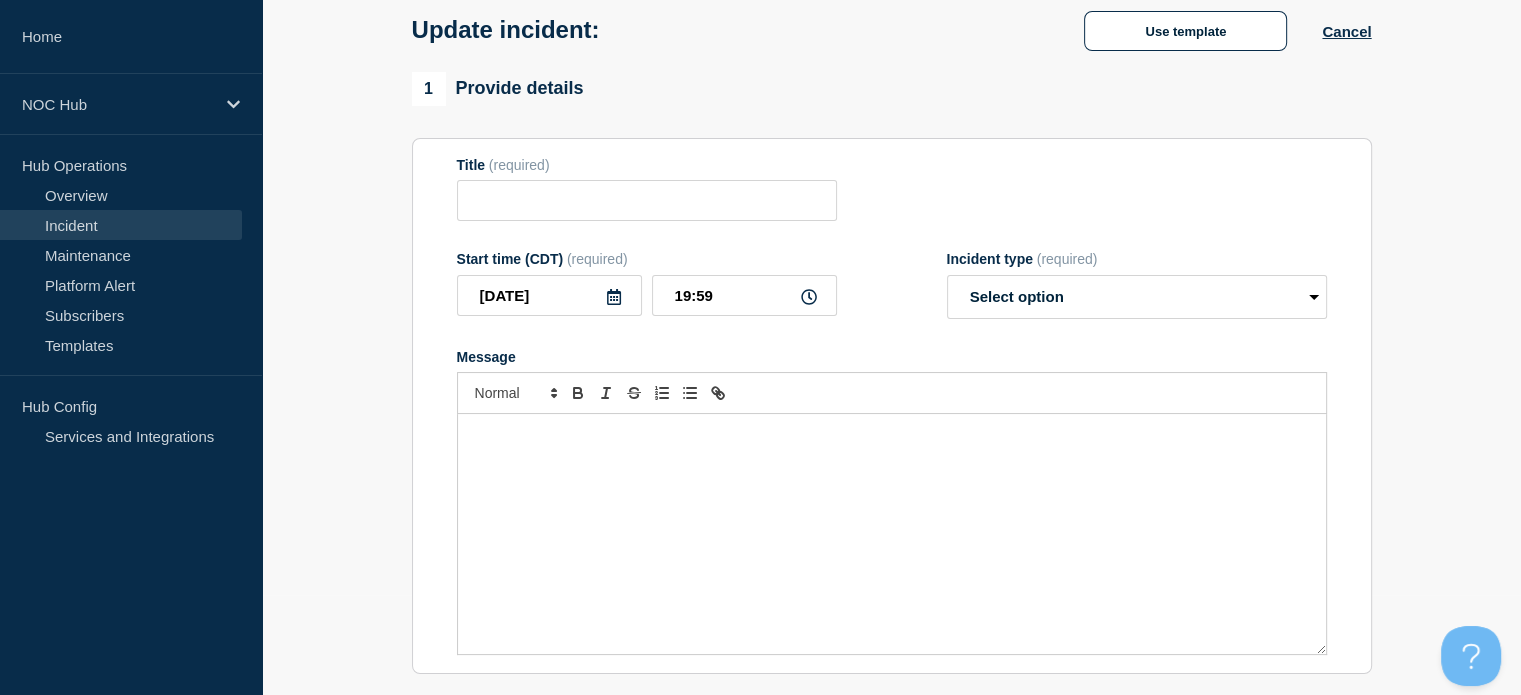 type on "MS026 (M-Pulse)  | Network Circuit Event | Customers Not Affected" 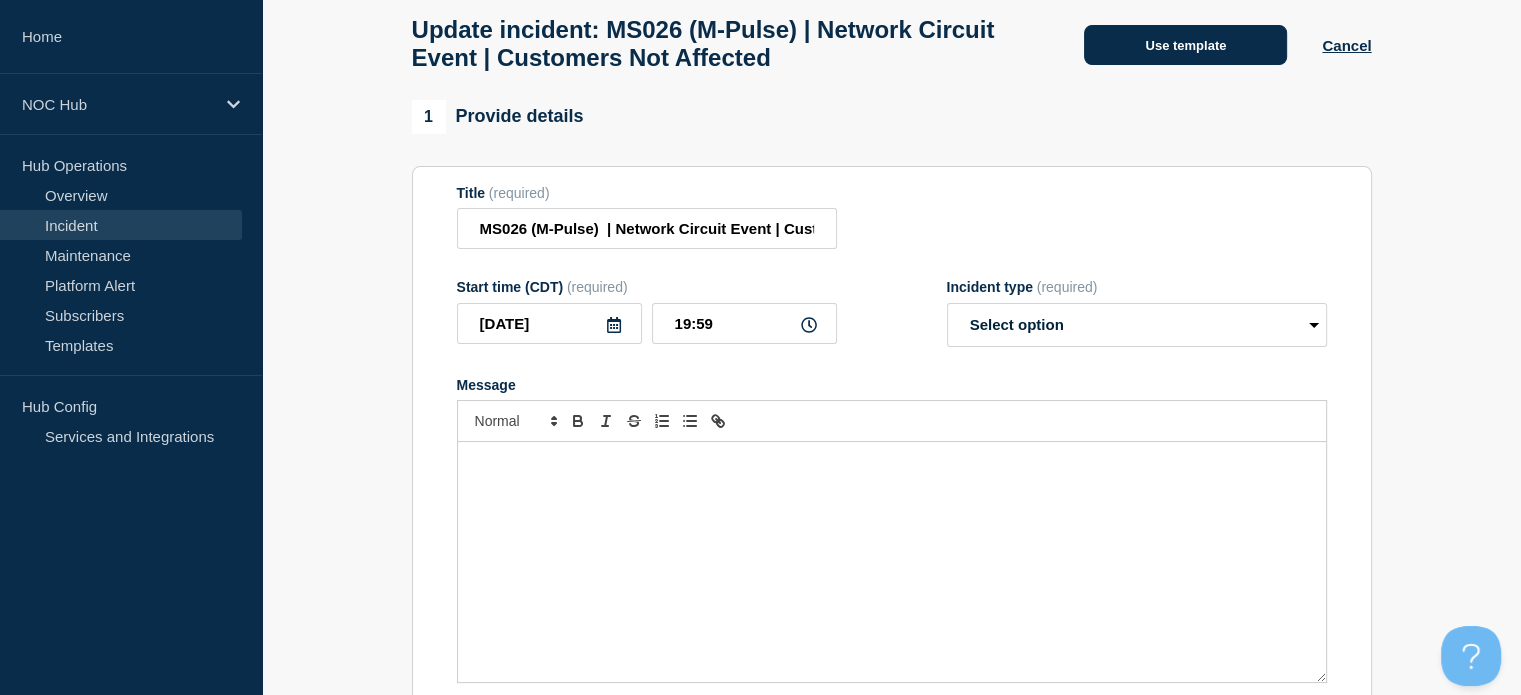 click on "Use template" at bounding box center [1185, 45] 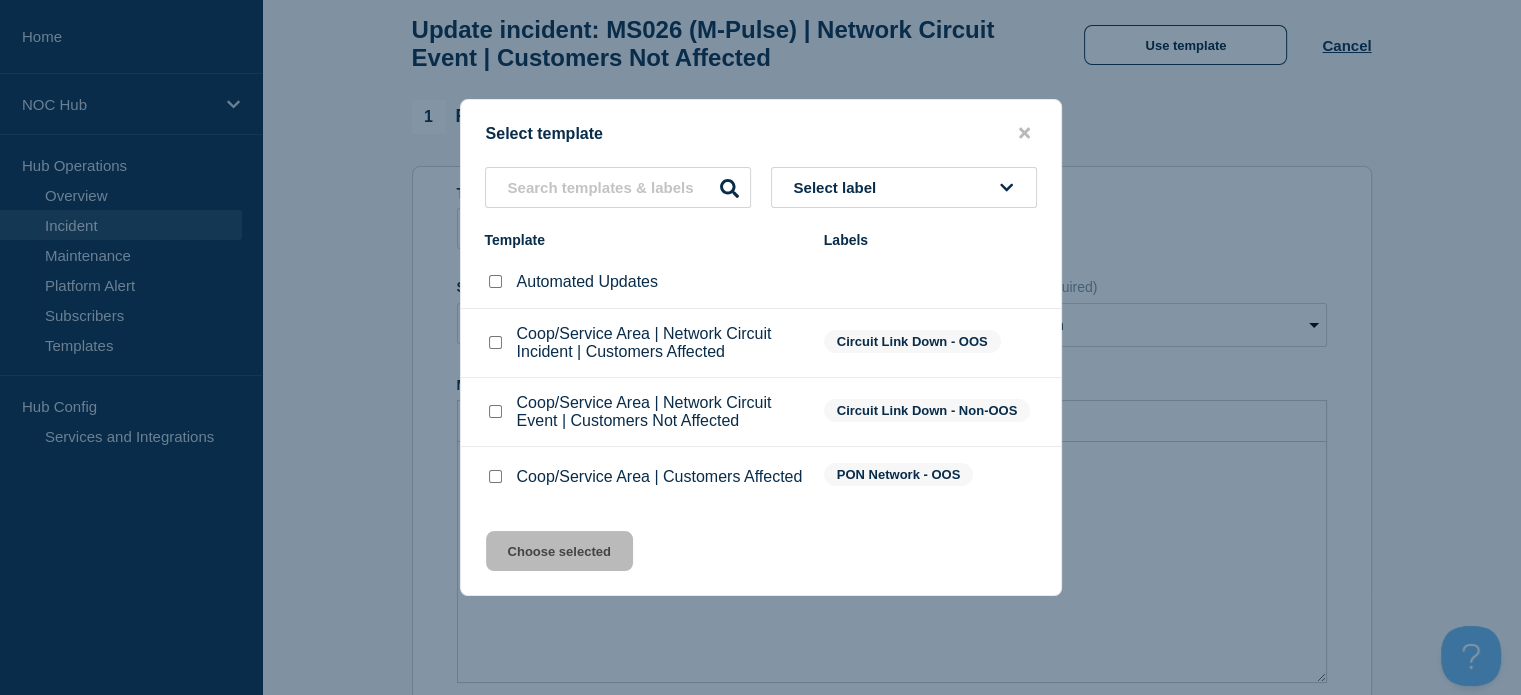 click at bounding box center (495, 342) 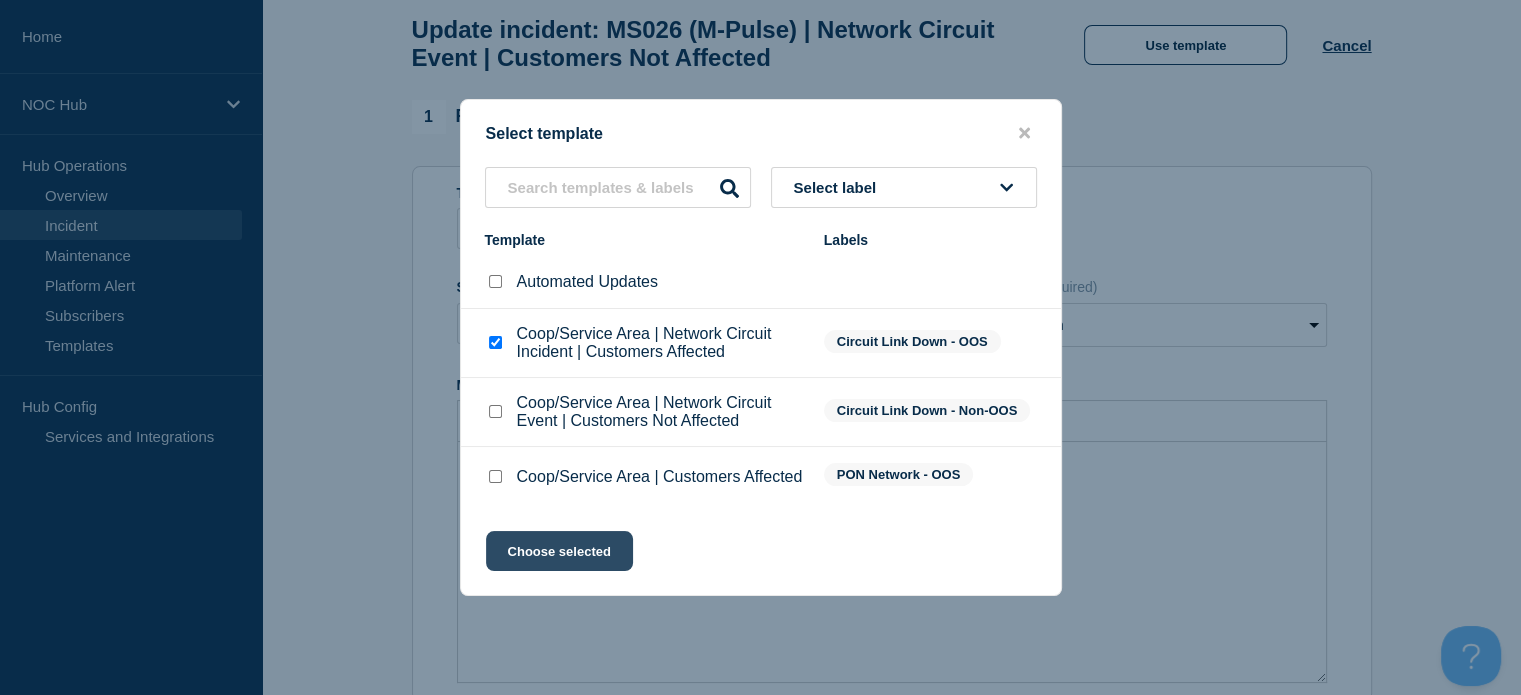 click on "Choose selected" 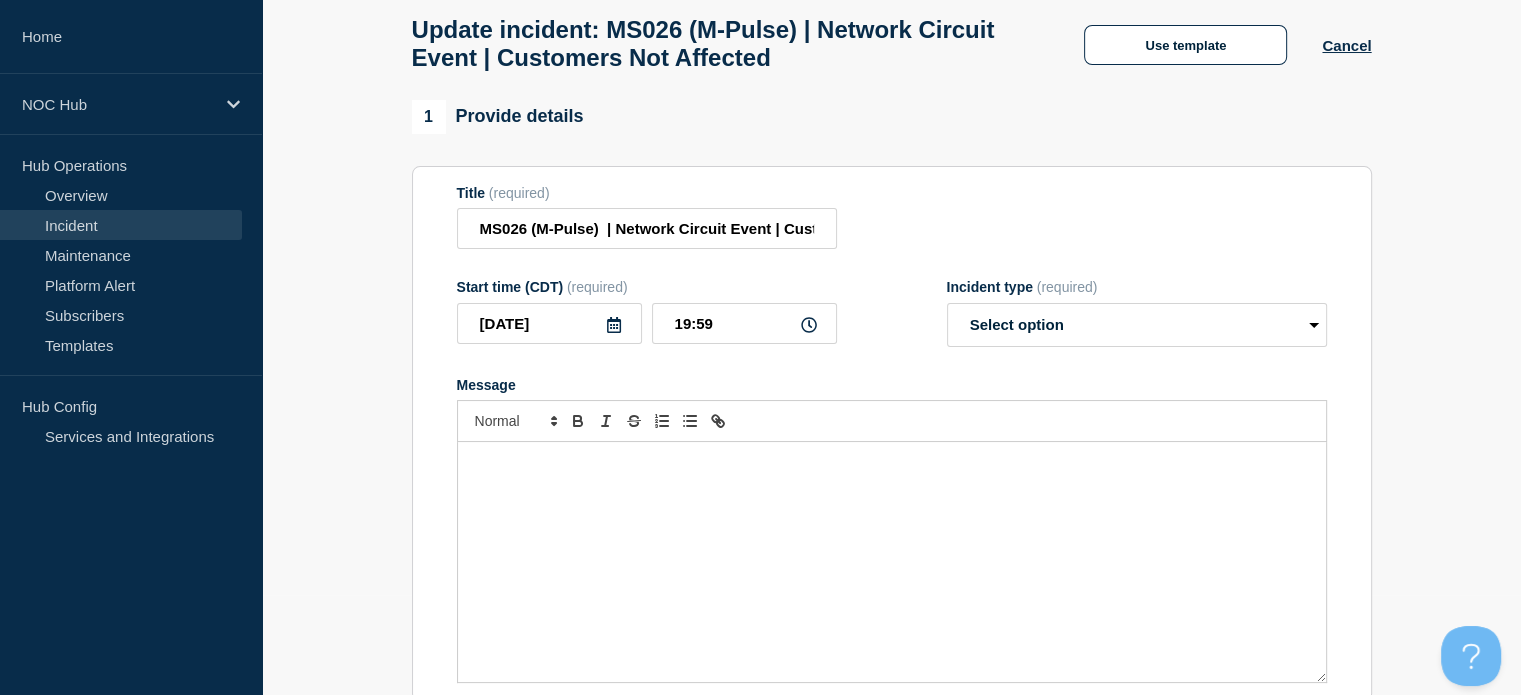 select on "investigating" 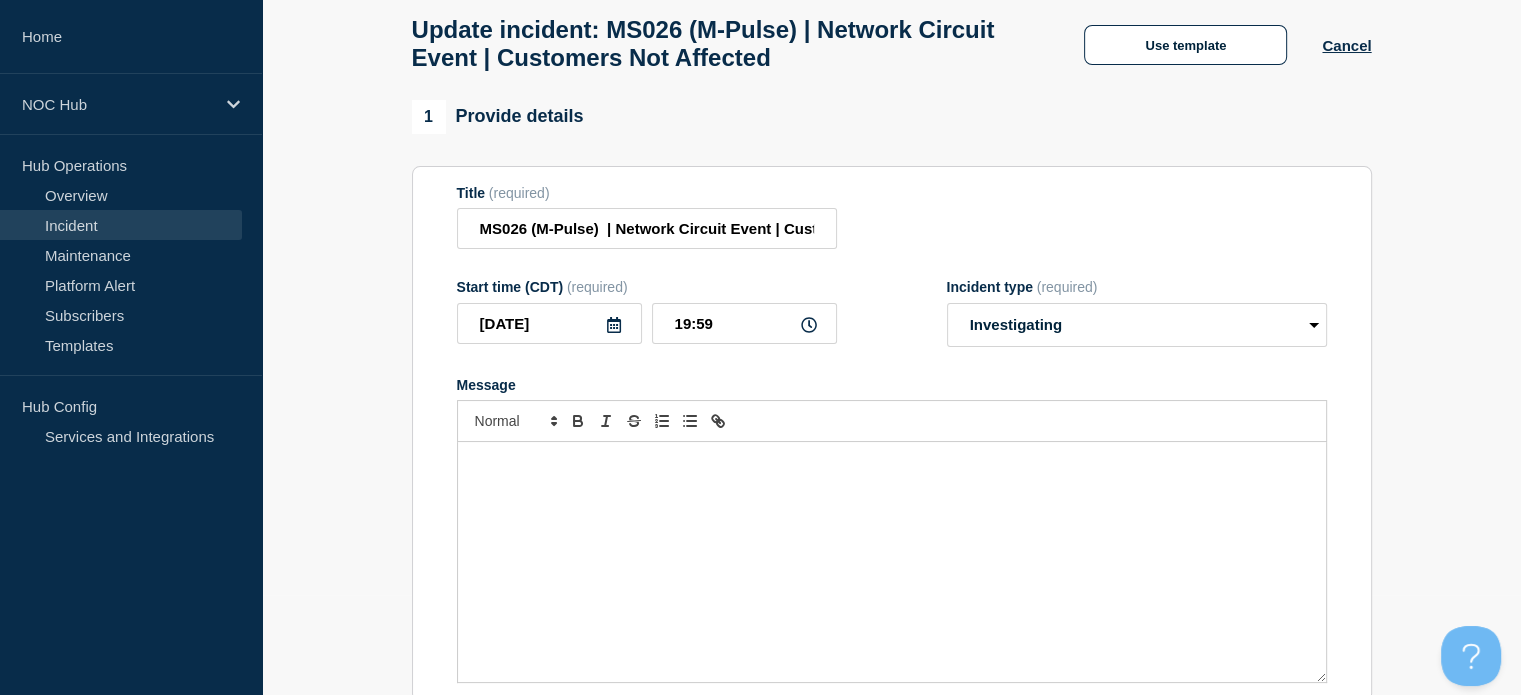 scroll, scrollTop: 133, scrollLeft: 0, axis: vertical 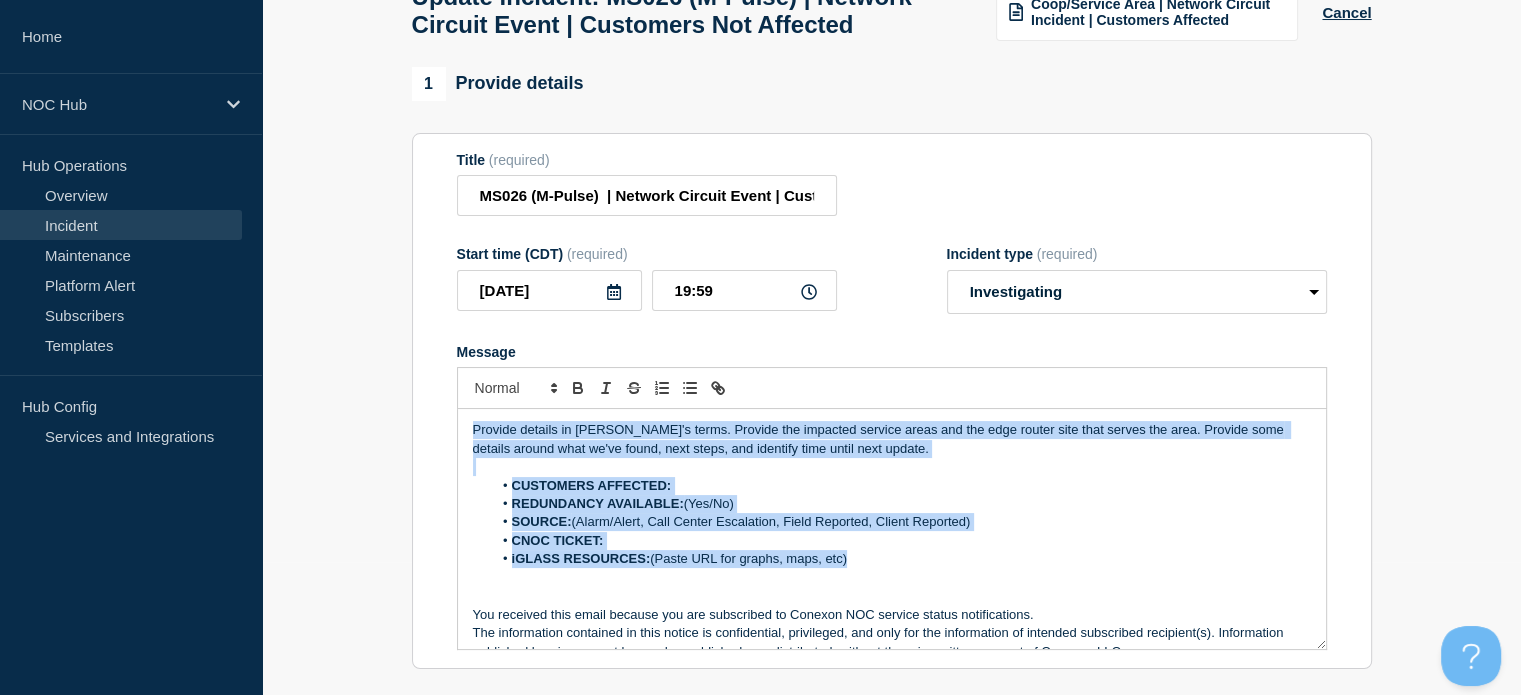 drag, startPoint x: 876, startPoint y: 612, endPoint x: 436, endPoint y: 457, distance: 466.50296 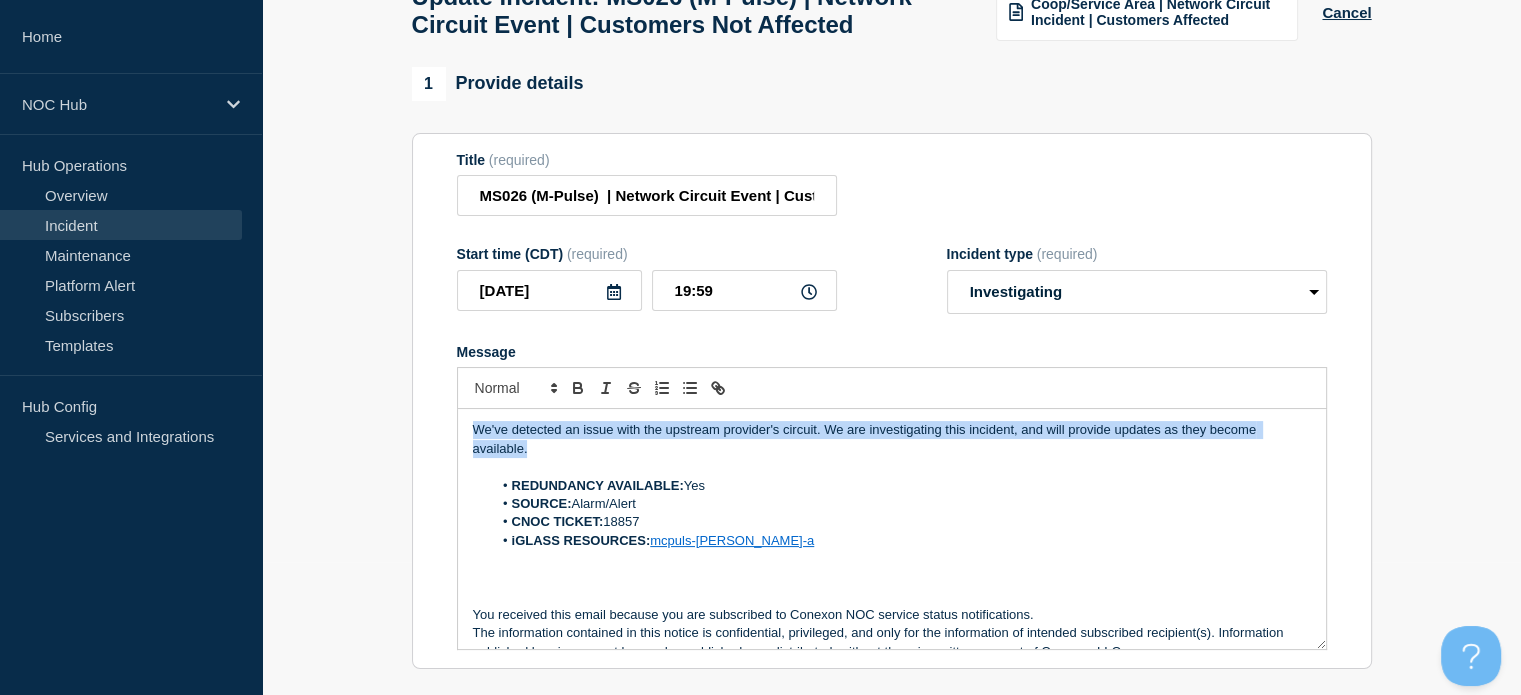drag, startPoint x: 544, startPoint y: 493, endPoint x: 269, endPoint y: 420, distance: 284.52417 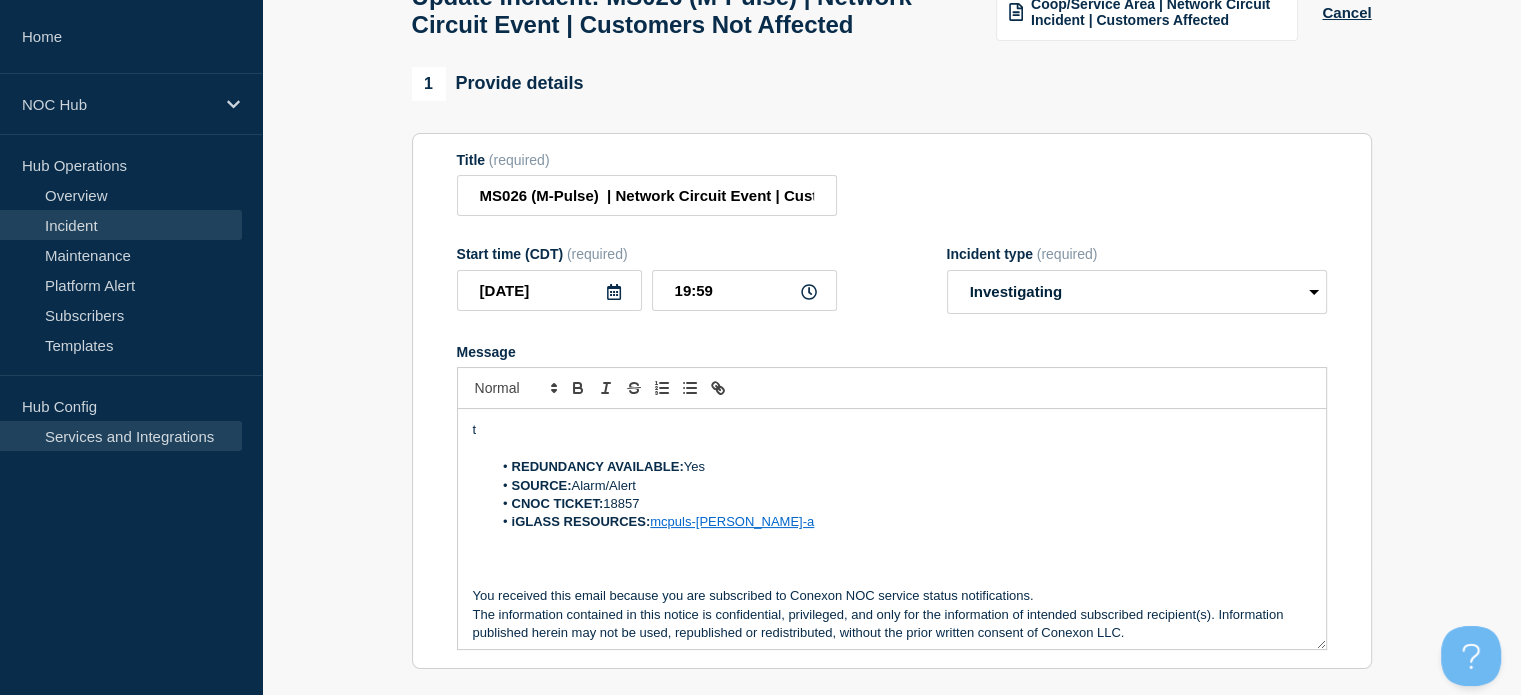 type 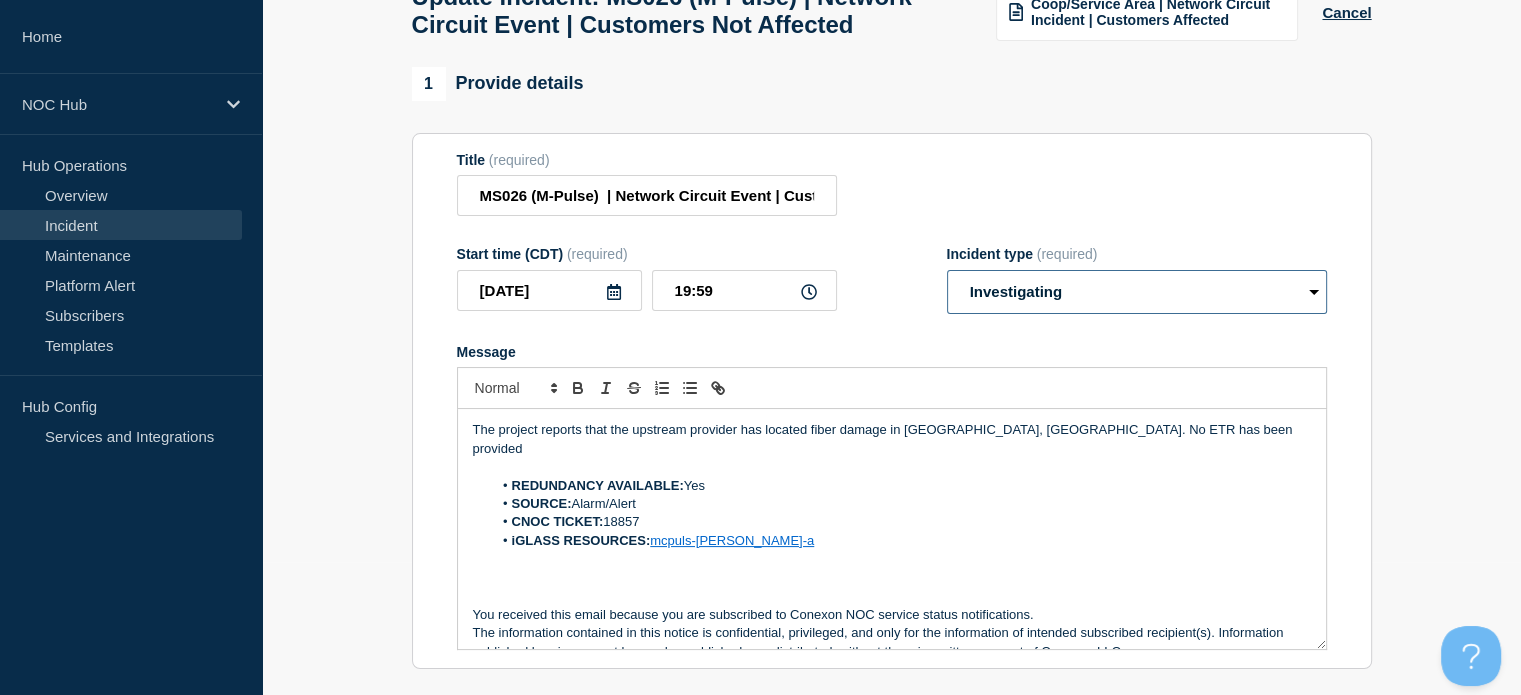 click on "Select option Investigating Identified Monitoring Resolved" at bounding box center (1137, 292) 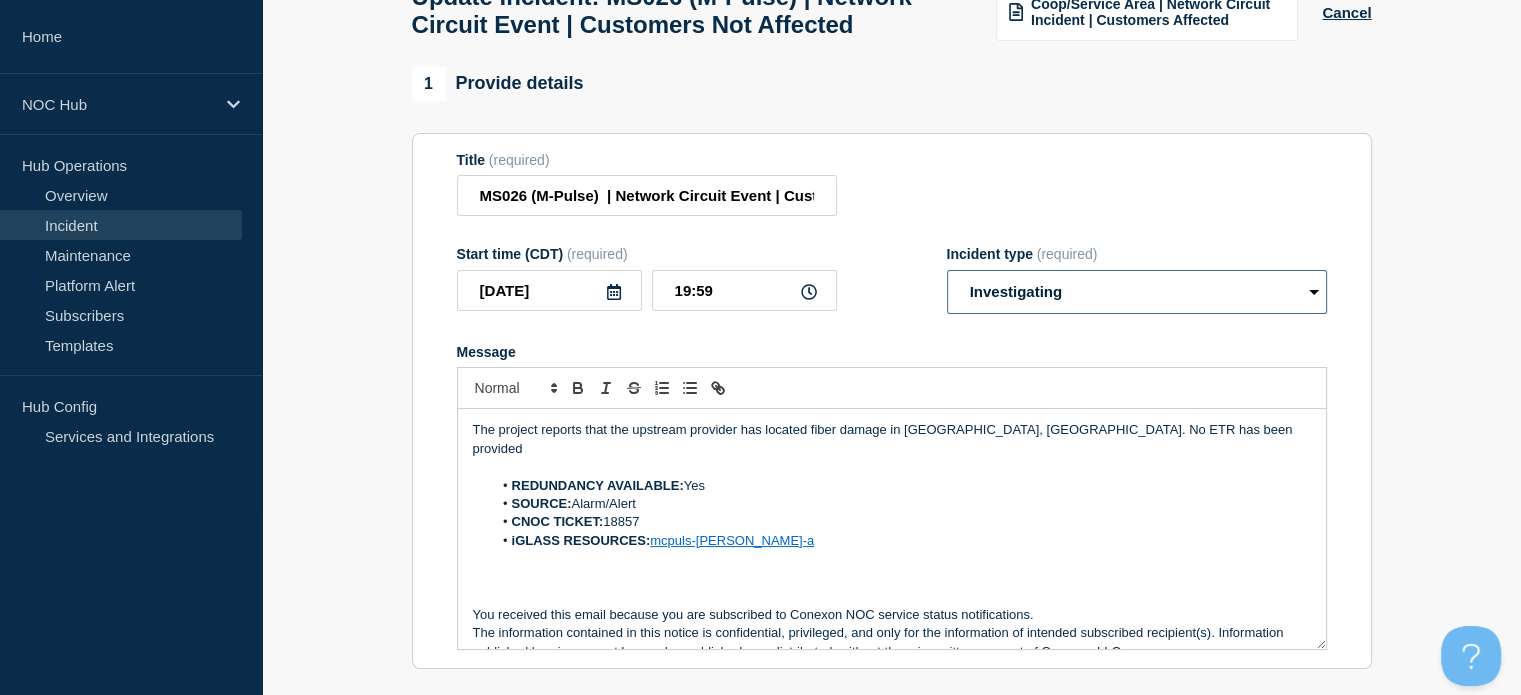 select on "identified" 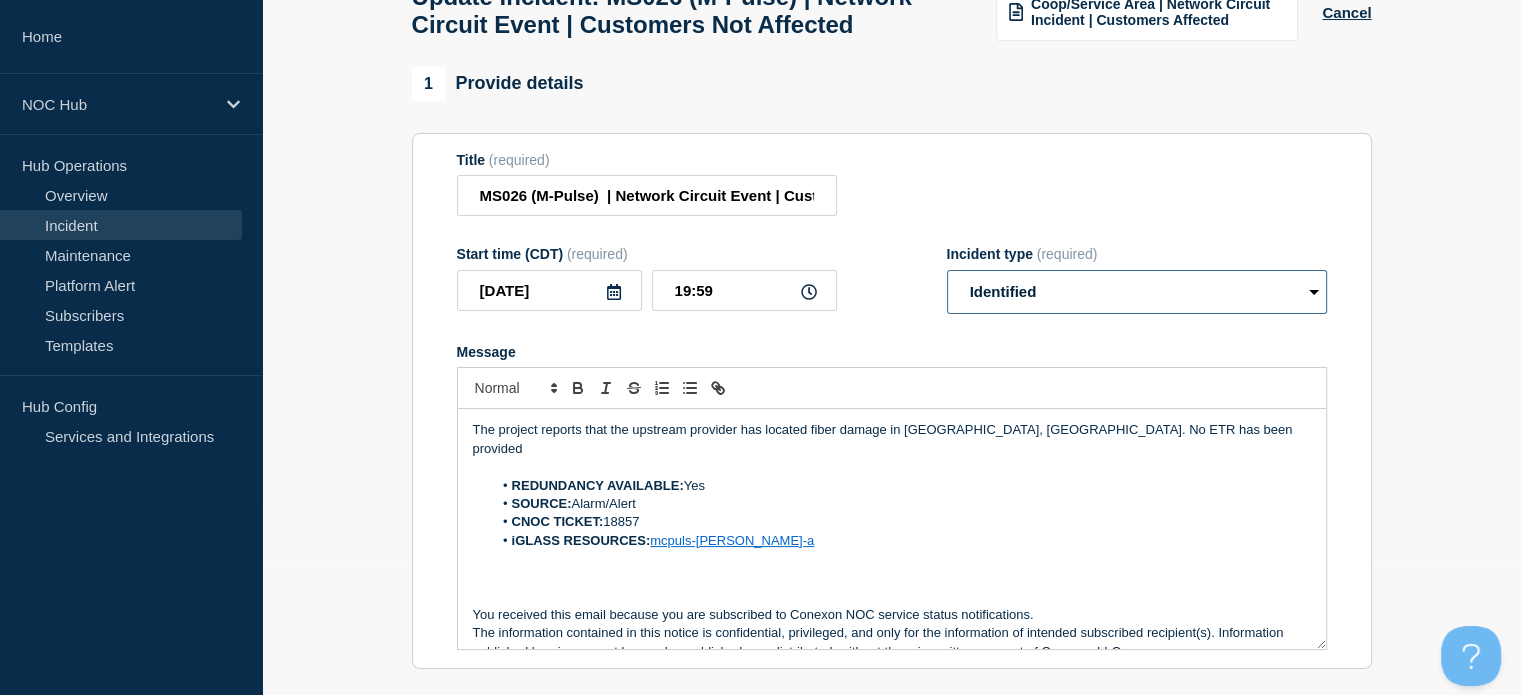 click on "Select option Investigating Identified Monitoring Resolved" at bounding box center [1137, 292] 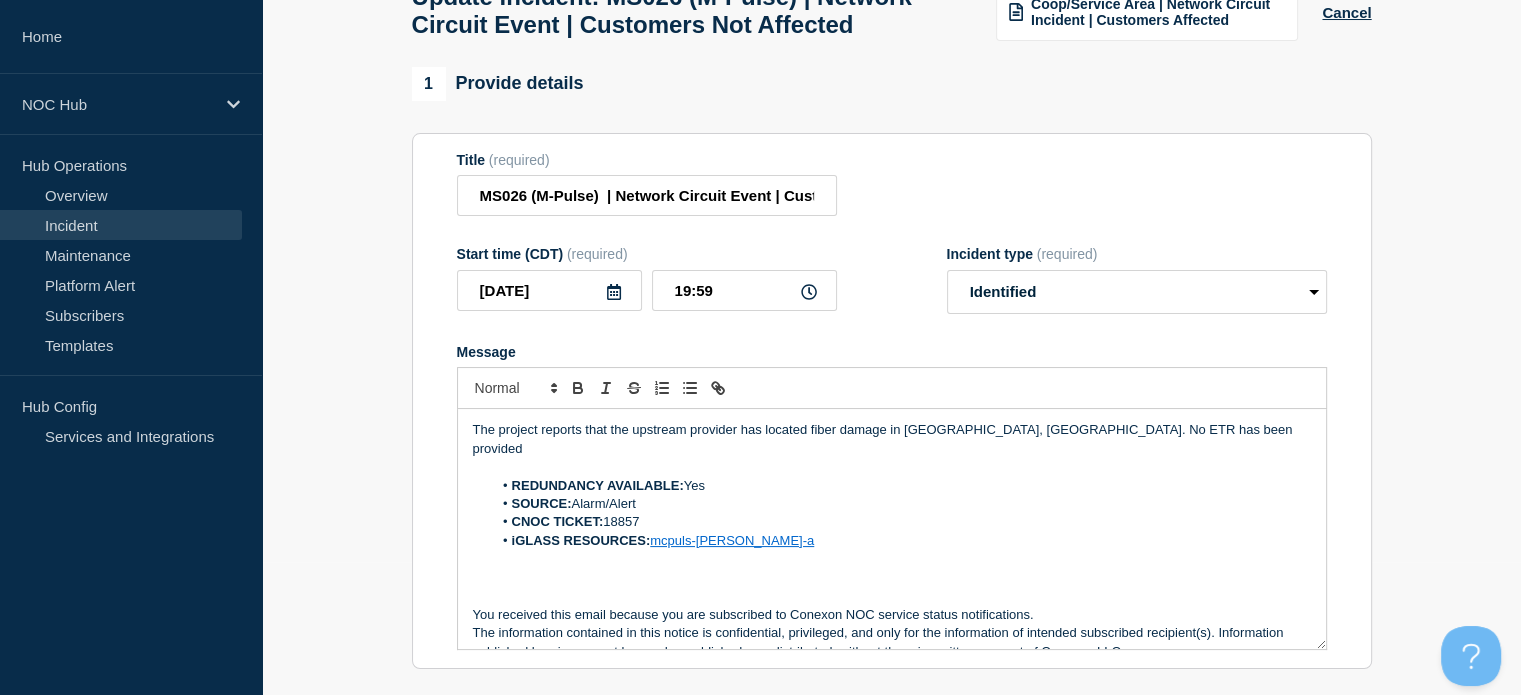 click on "The project reports that the upstream provider has located fiber damage in [GEOGRAPHIC_DATA], [GEOGRAPHIC_DATA]. No ETR has been provided" at bounding box center (892, 439) 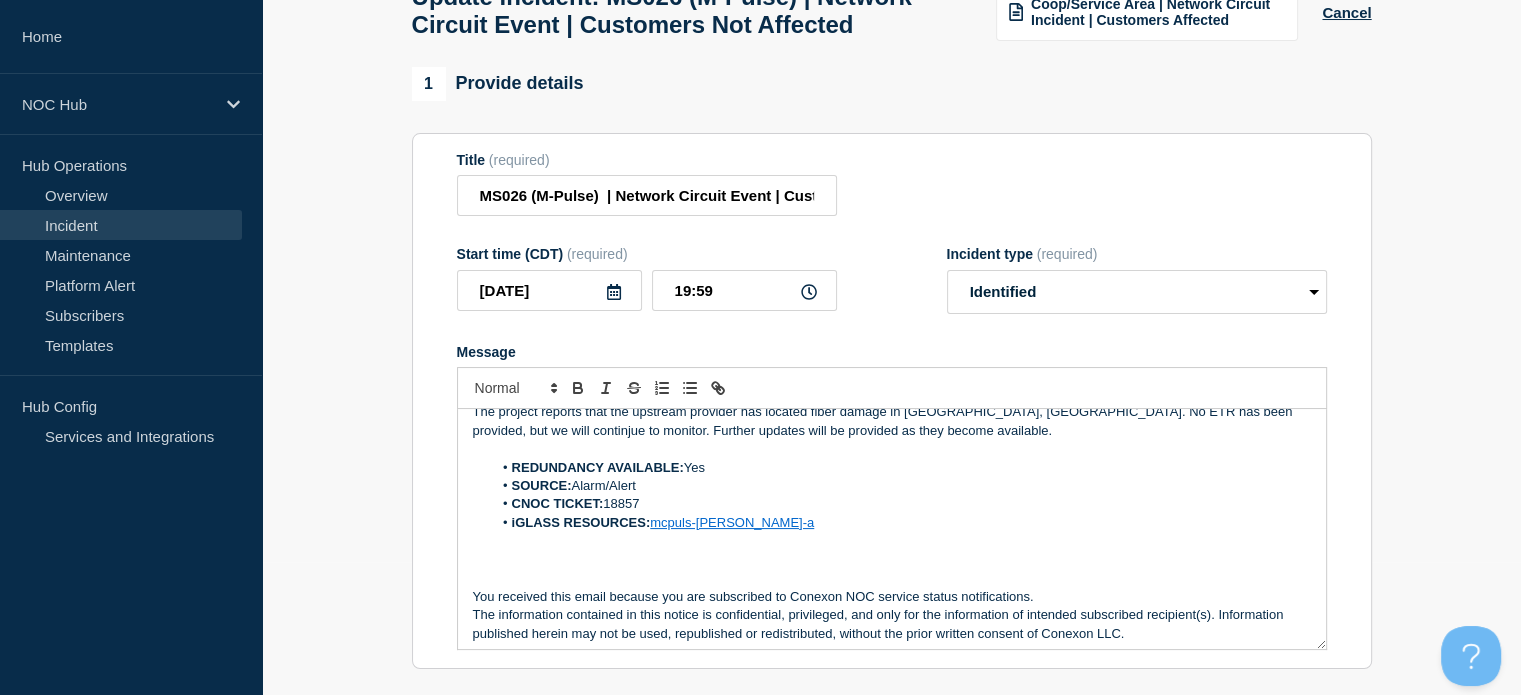 scroll, scrollTop: 24, scrollLeft: 0, axis: vertical 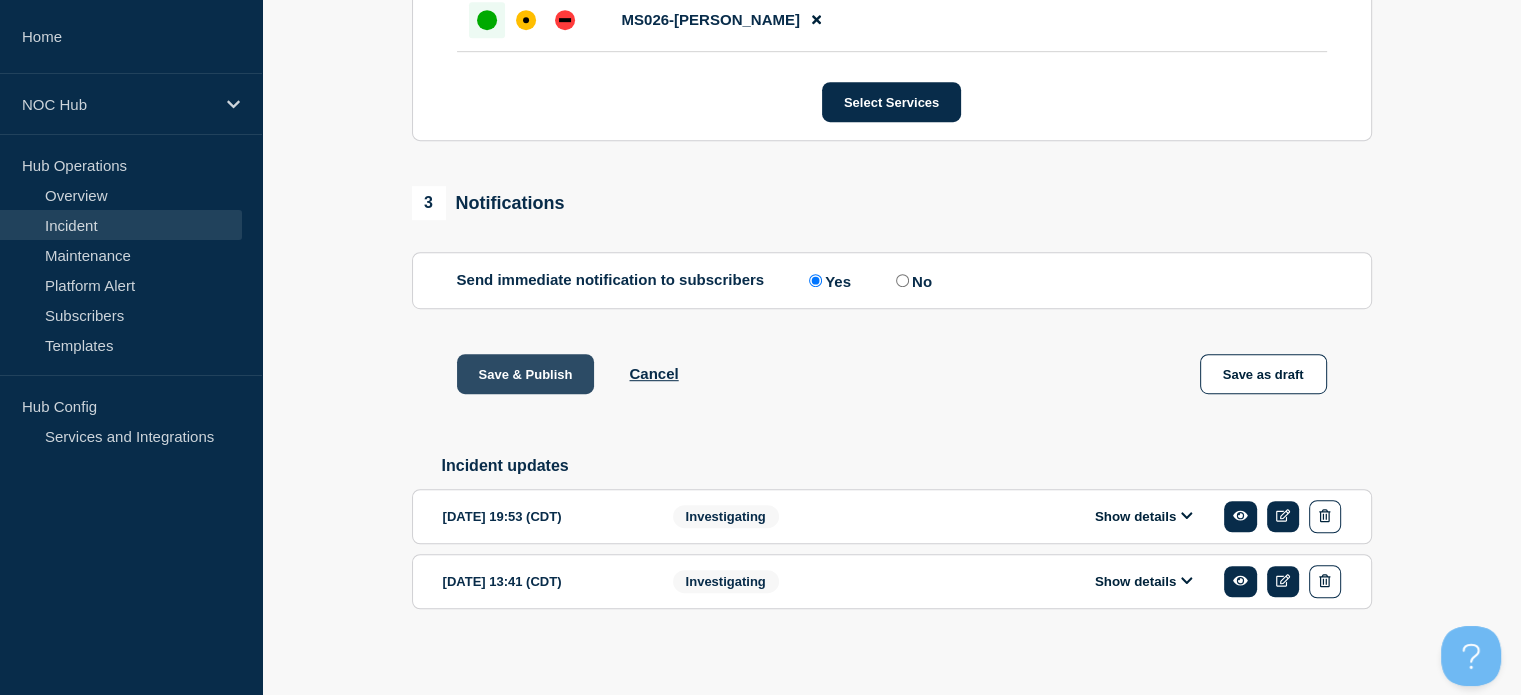 click on "Save & Publish" at bounding box center (526, 374) 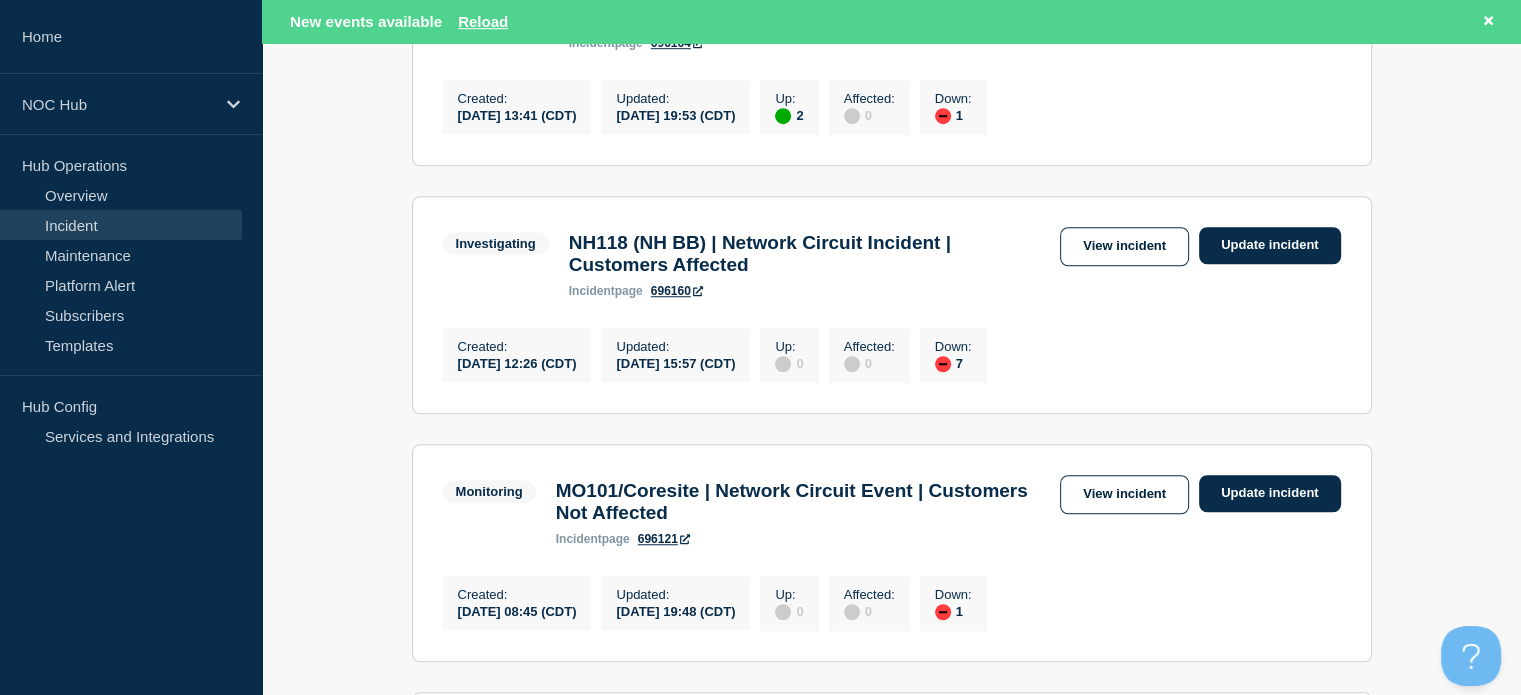 scroll, scrollTop: 1500, scrollLeft: 0, axis: vertical 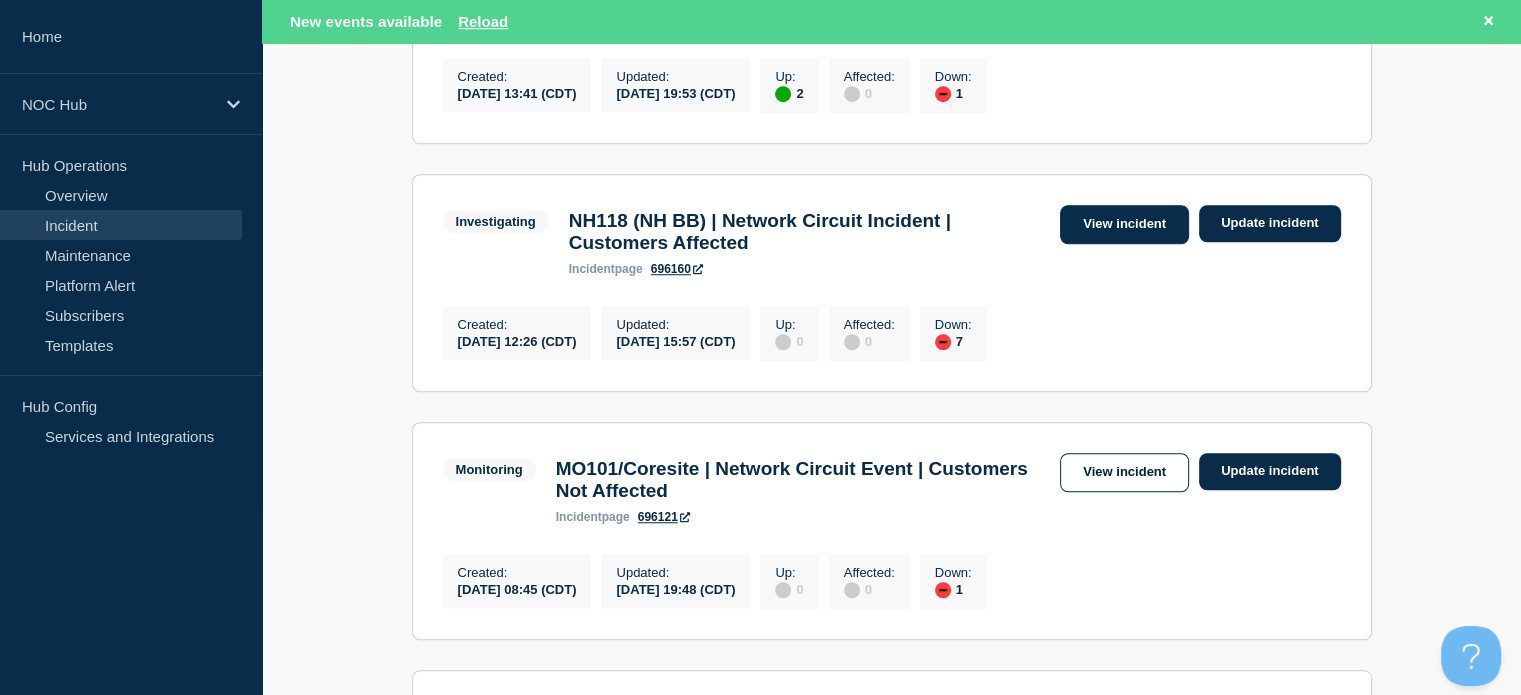 click on "View incident" at bounding box center [1124, 224] 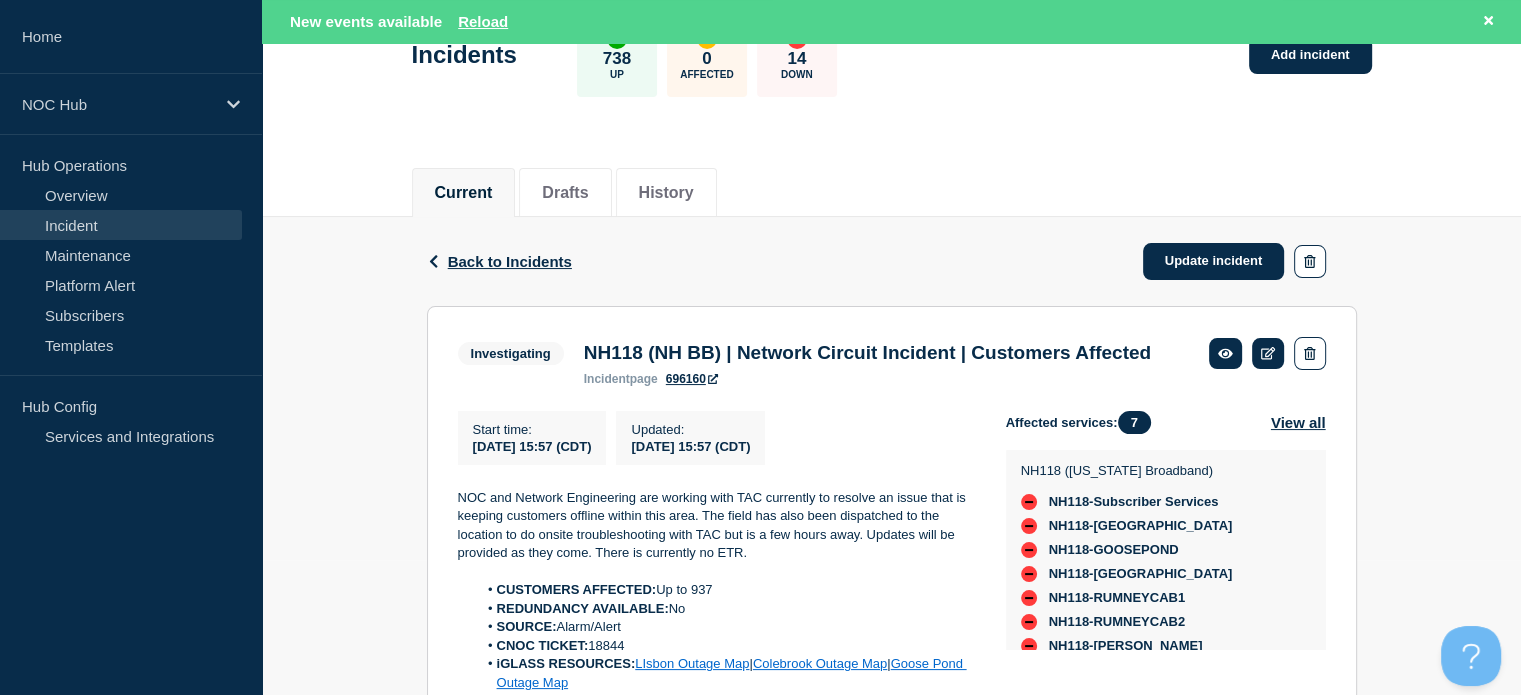scroll, scrollTop: 300, scrollLeft: 0, axis: vertical 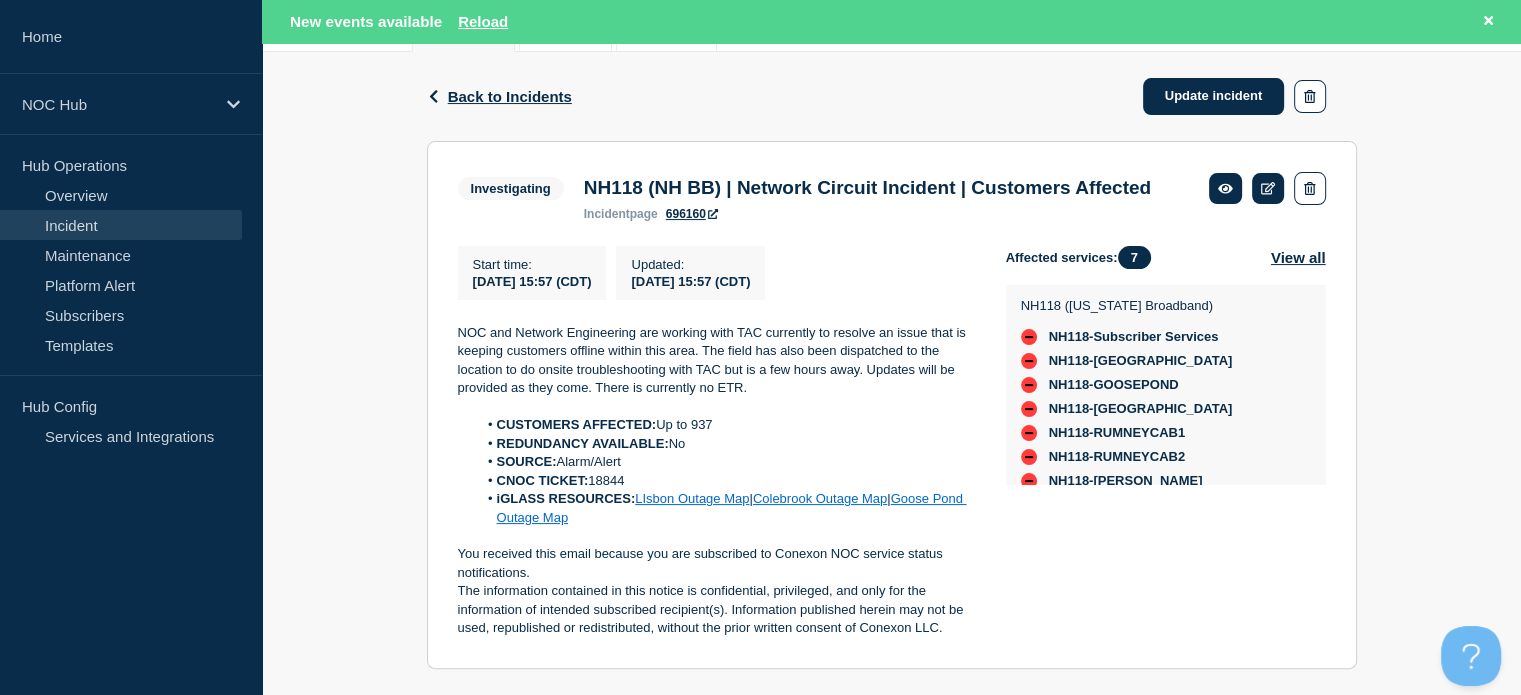 drag, startPoint x: 675, startPoint y: 554, endPoint x: 406, endPoint y: 359, distance: 332.2439 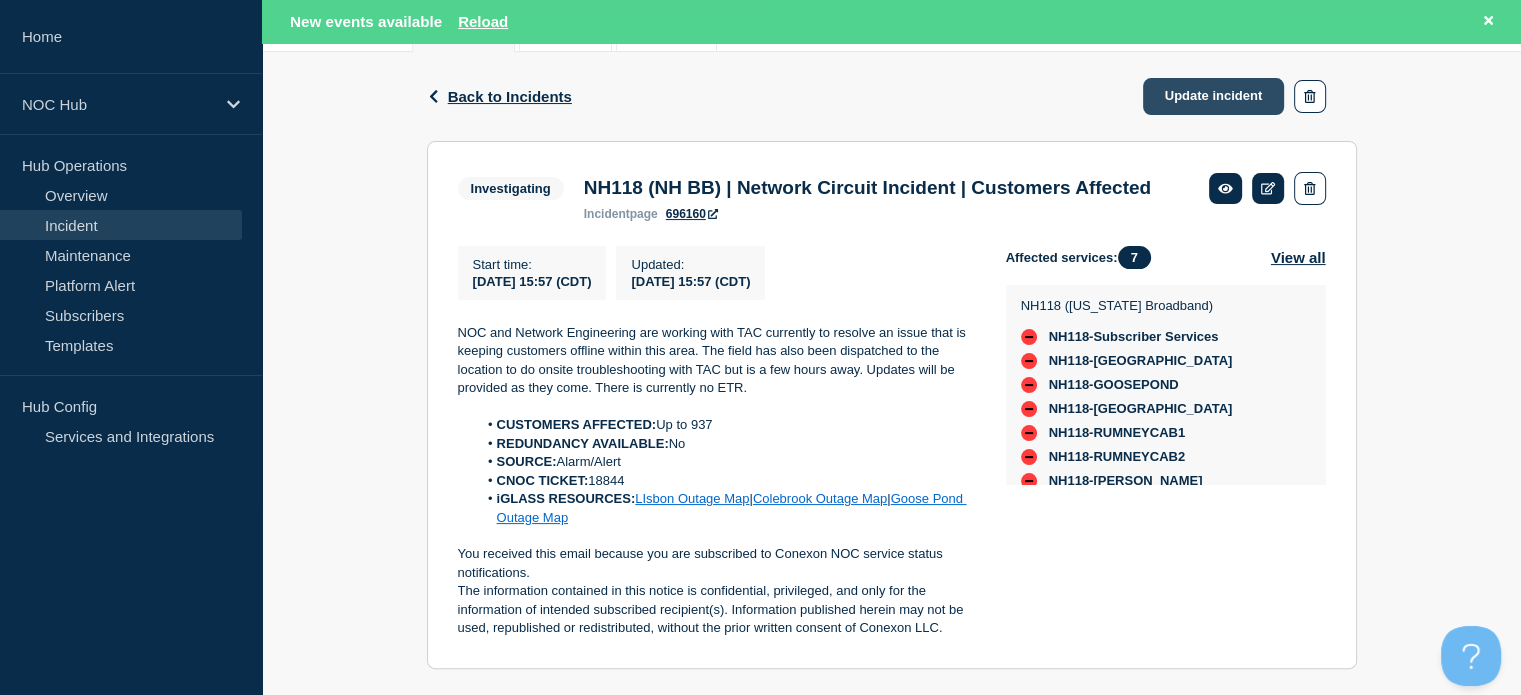 click on "Update incident" 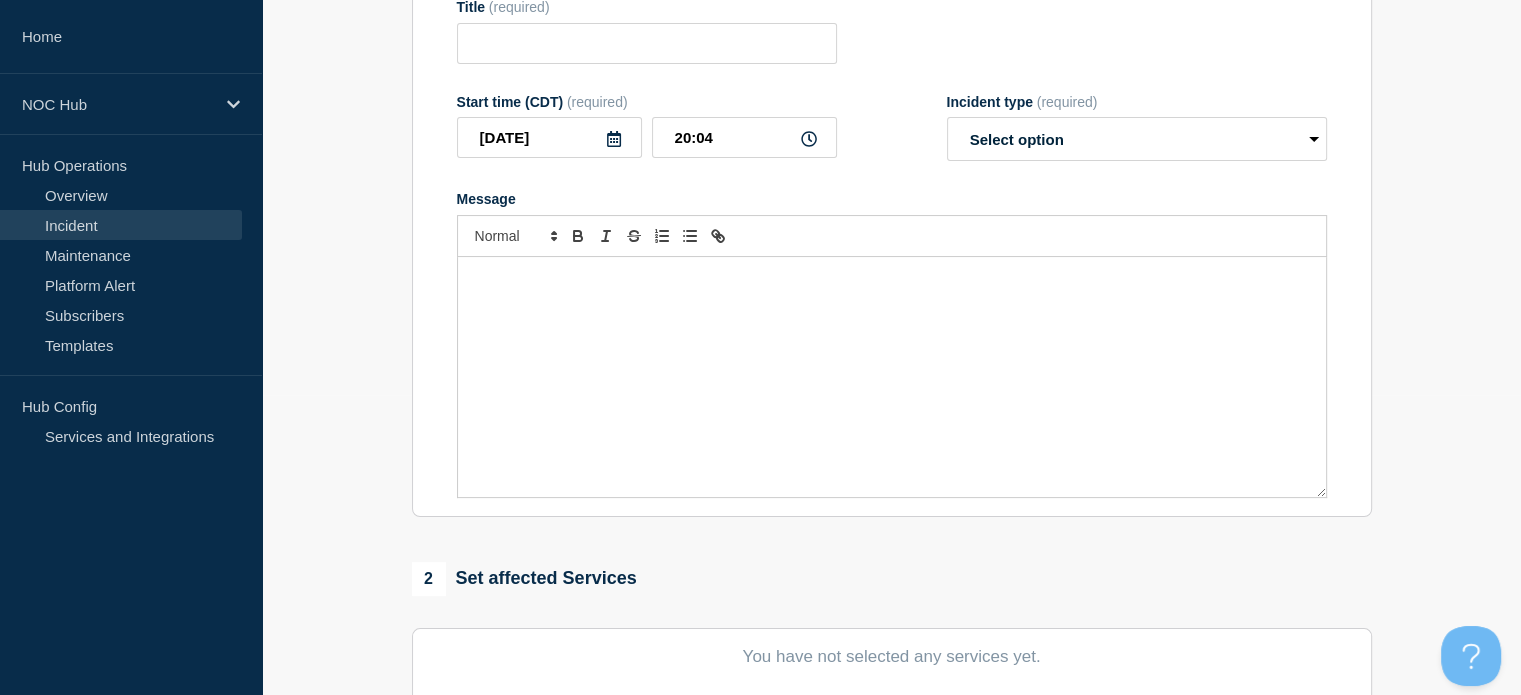 type on "NH118 (NH BB) | Network Circuit Incident | Customers Affected" 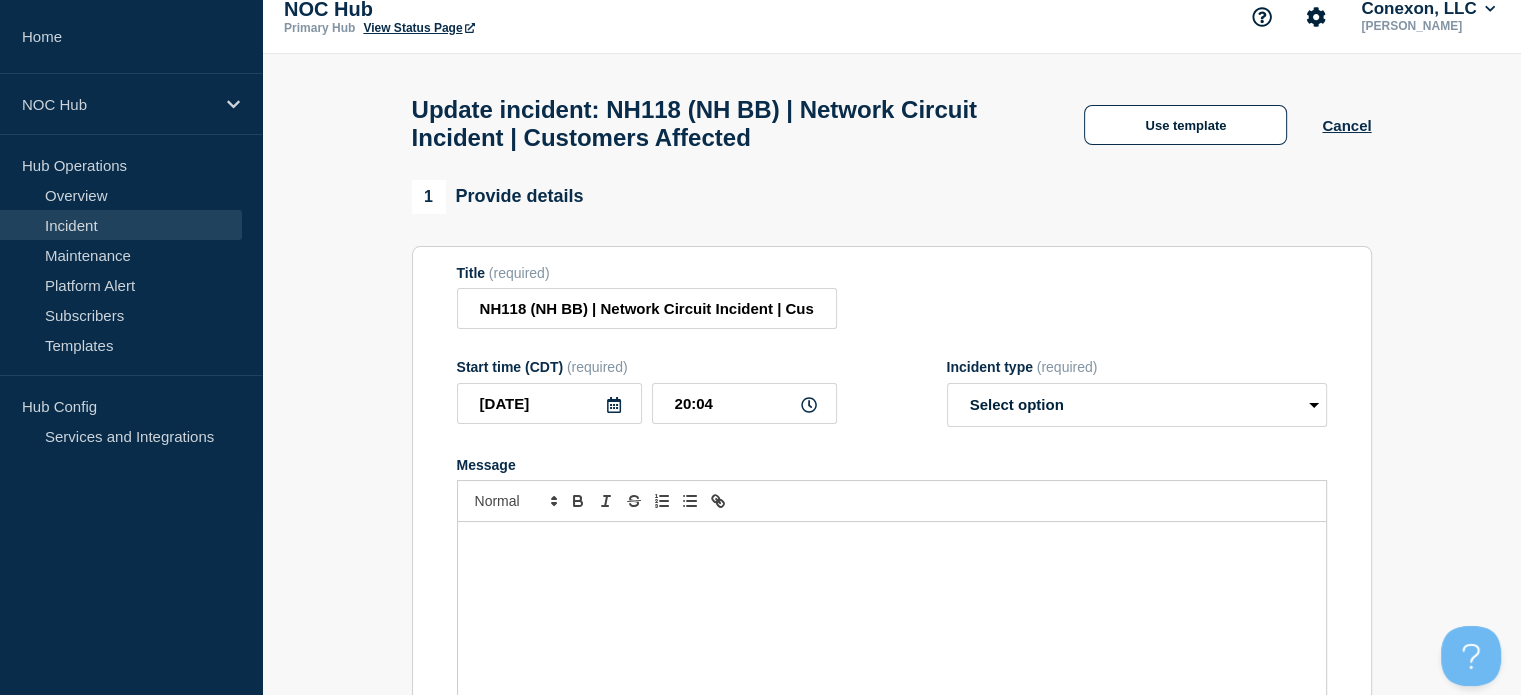 scroll, scrollTop: 0, scrollLeft: 0, axis: both 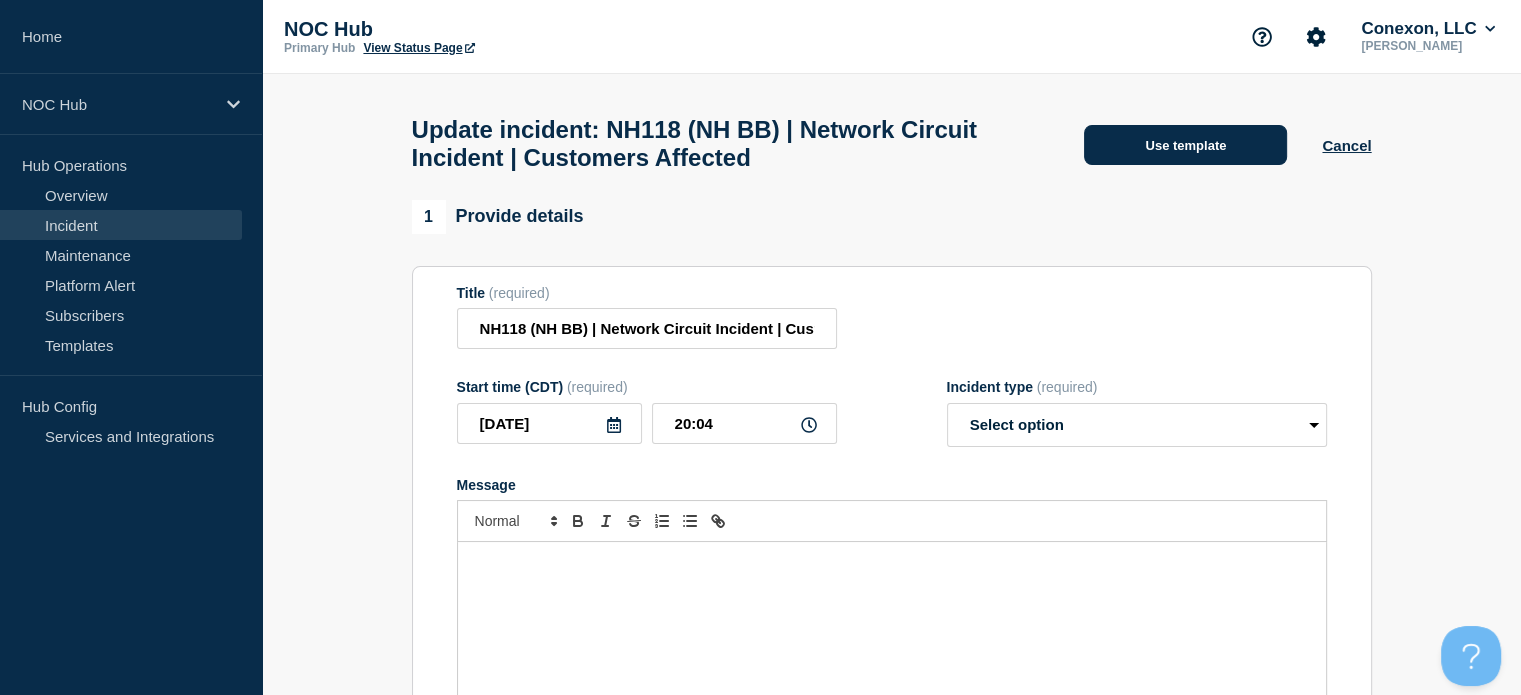 click on "Use template" at bounding box center (1185, 145) 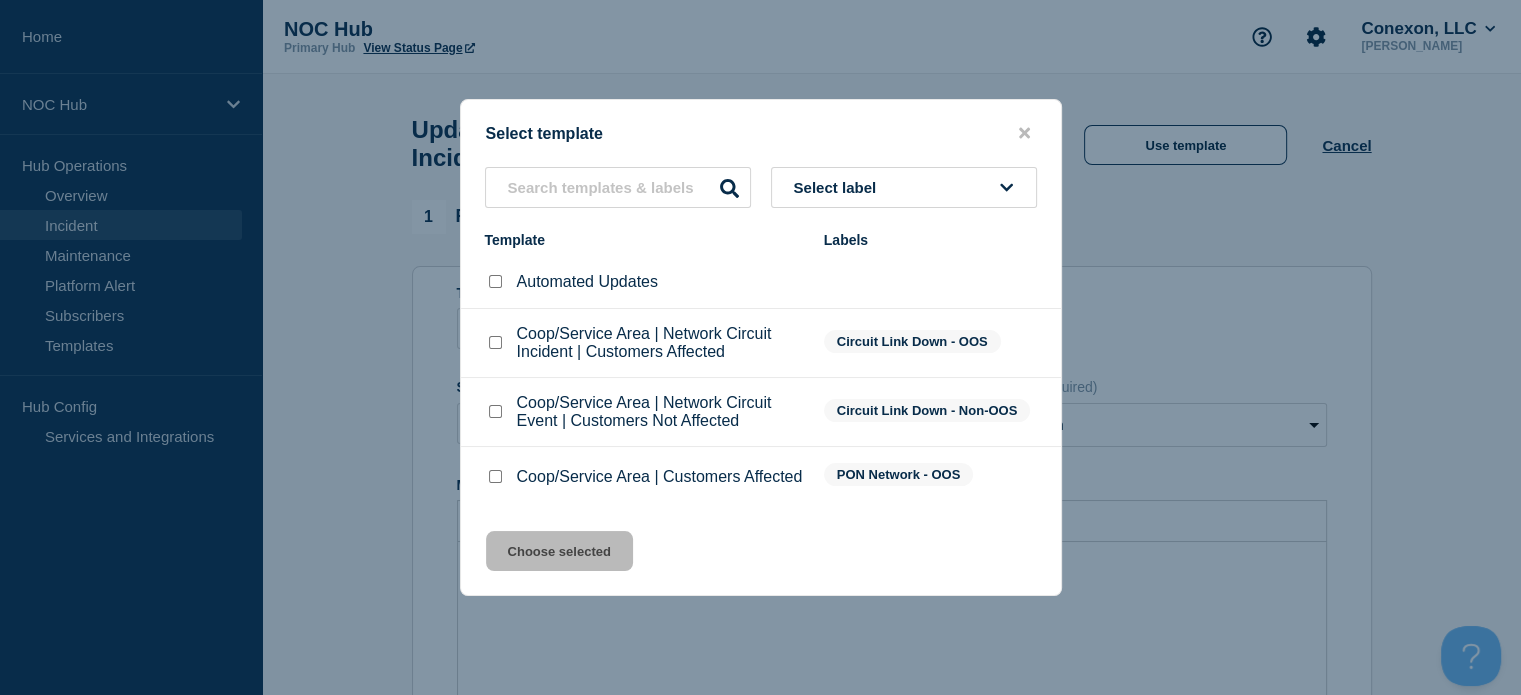 click at bounding box center [495, 342] 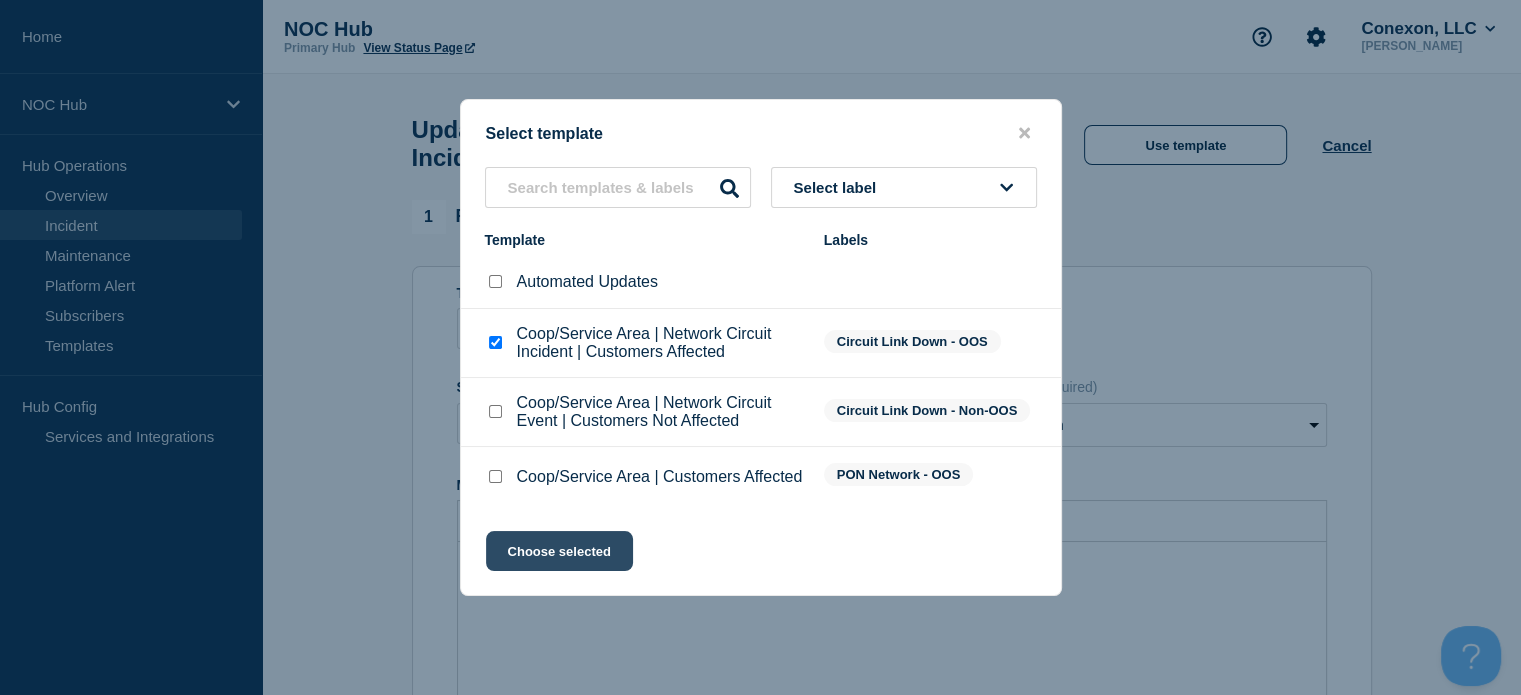 click on "Choose selected" 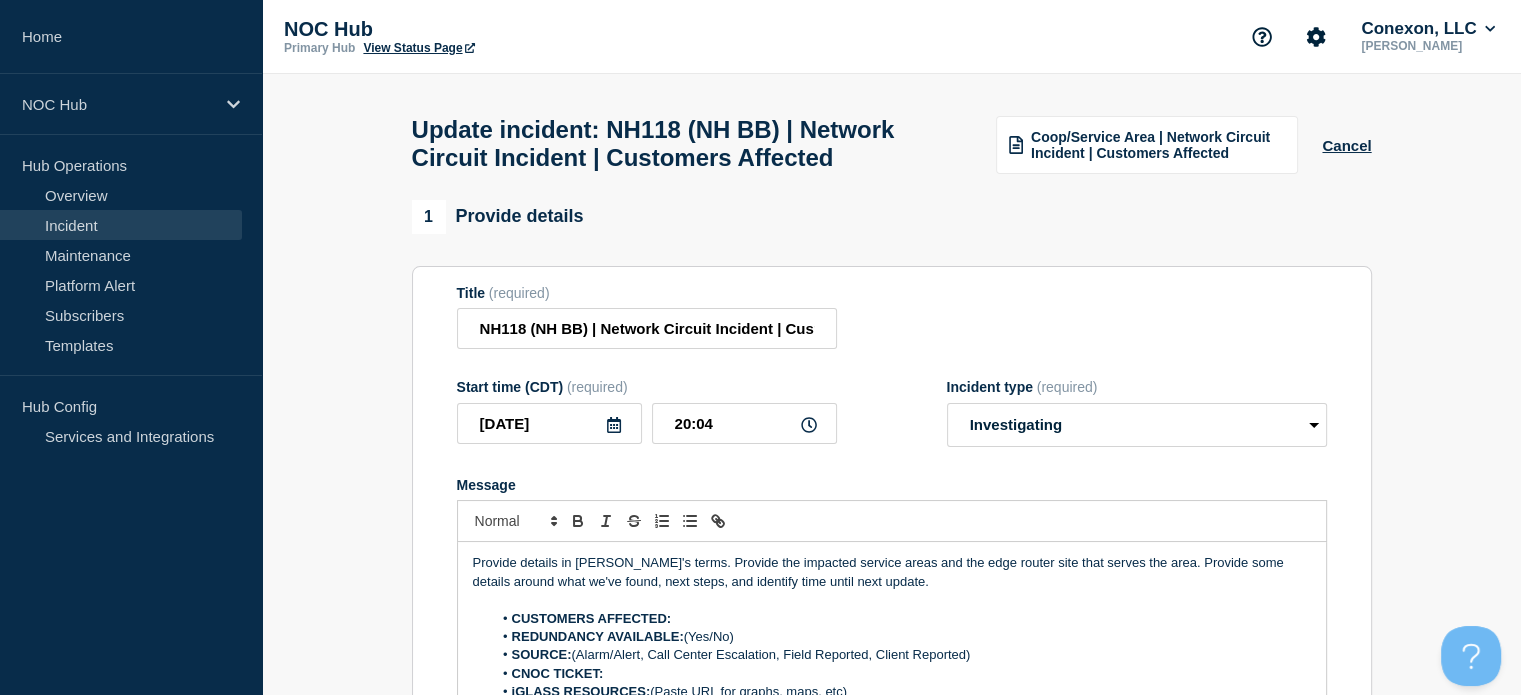 scroll, scrollTop: 24, scrollLeft: 0, axis: vertical 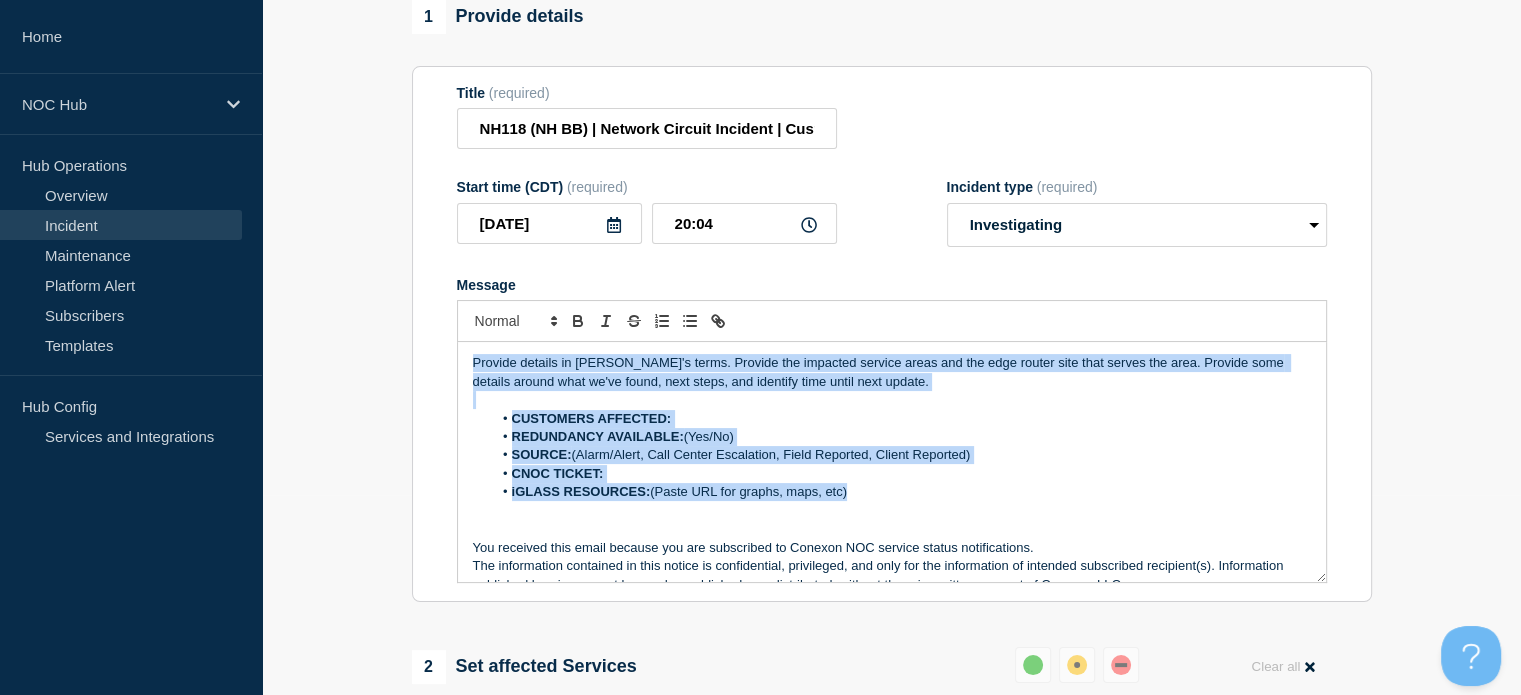 drag, startPoint x: 863, startPoint y: 490, endPoint x: 412, endPoint y: 329, distance: 478.87576 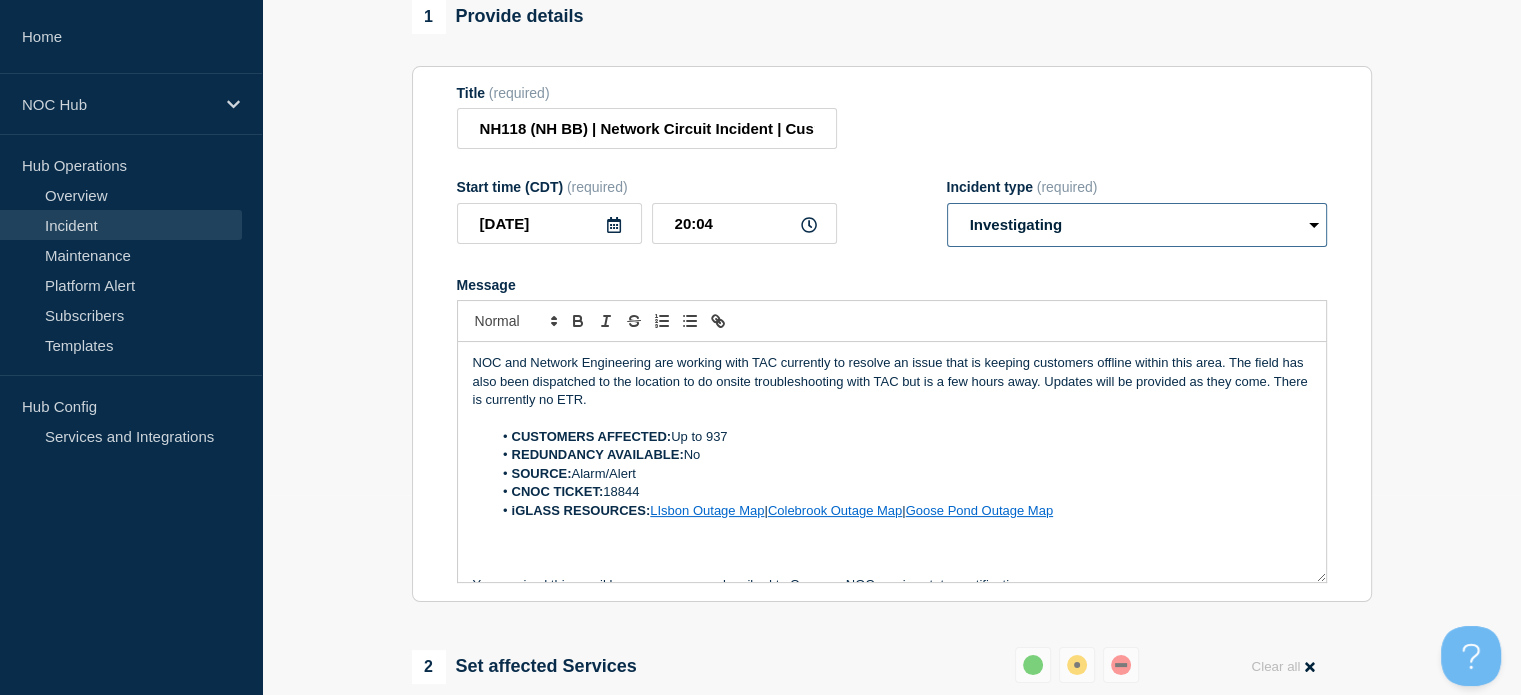 click on "Select option Investigating Identified Monitoring Resolved" at bounding box center (1137, 225) 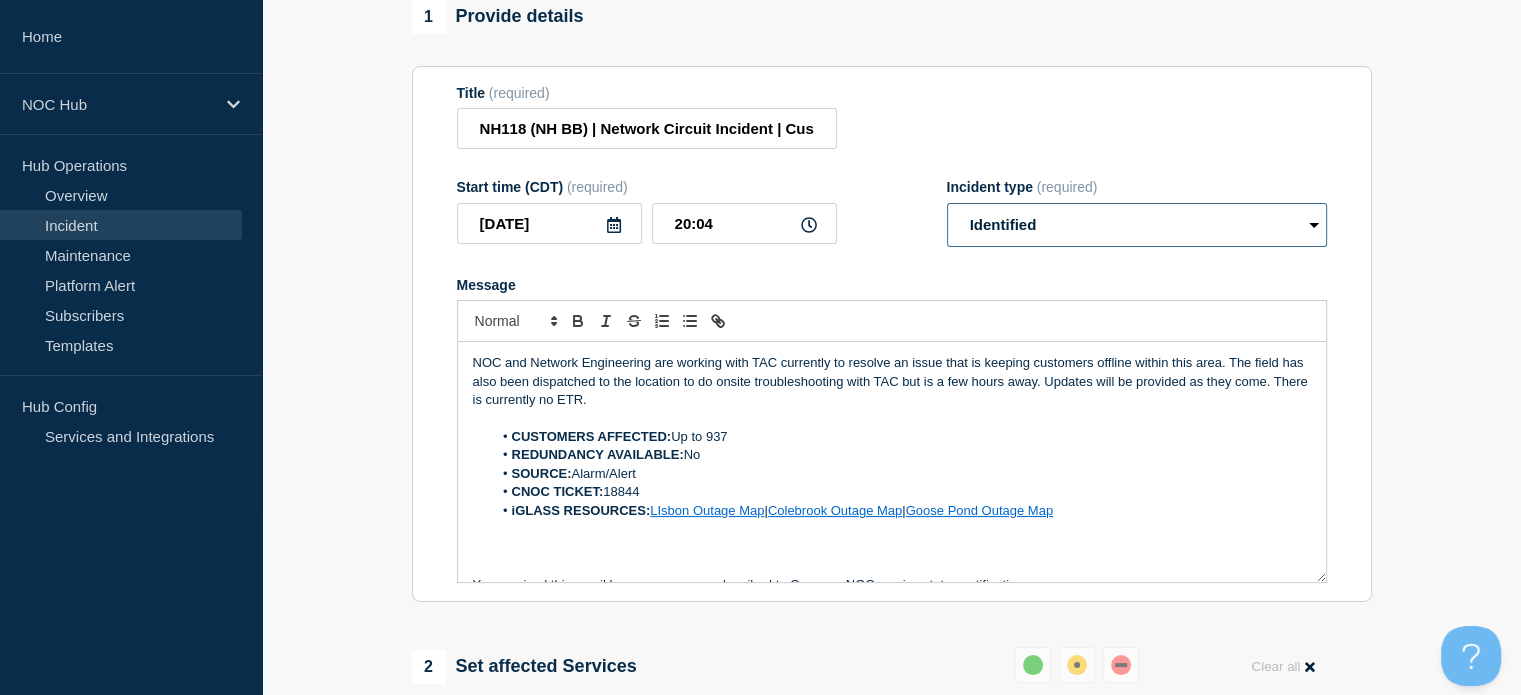click on "Select option Investigating Identified Monitoring Resolved" at bounding box center (1137, 225) 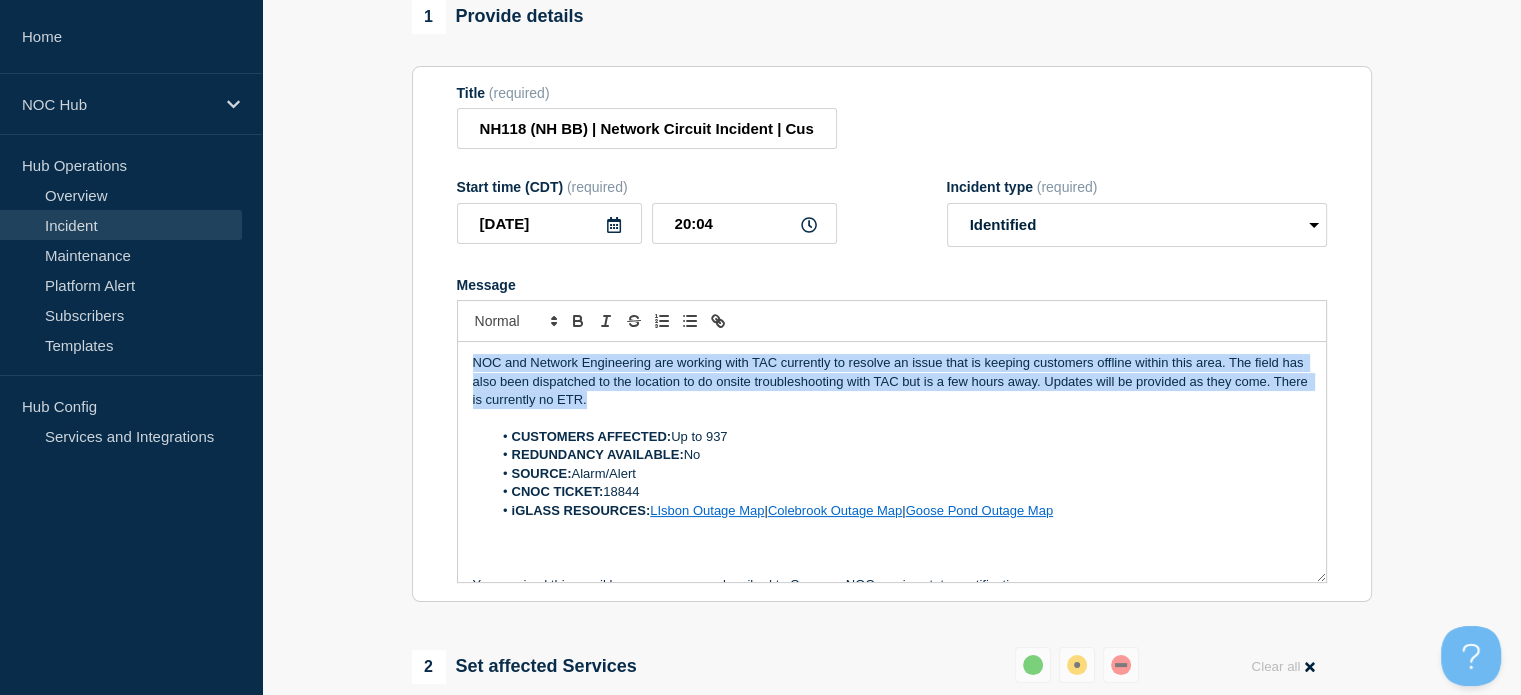 drag, startPoint x: 636, startPoint y: 411, endPoint x: 413, endPoint y: 347, distance: 232.00215 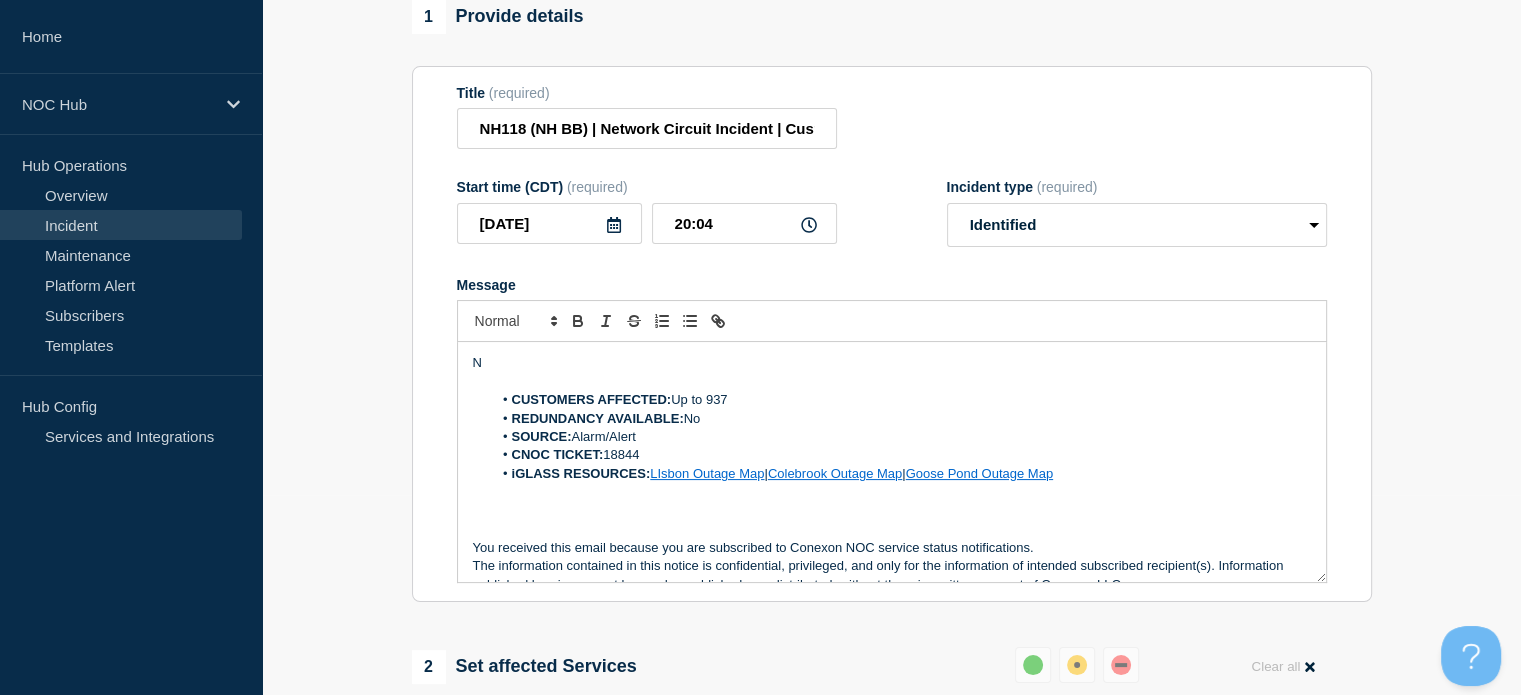 type 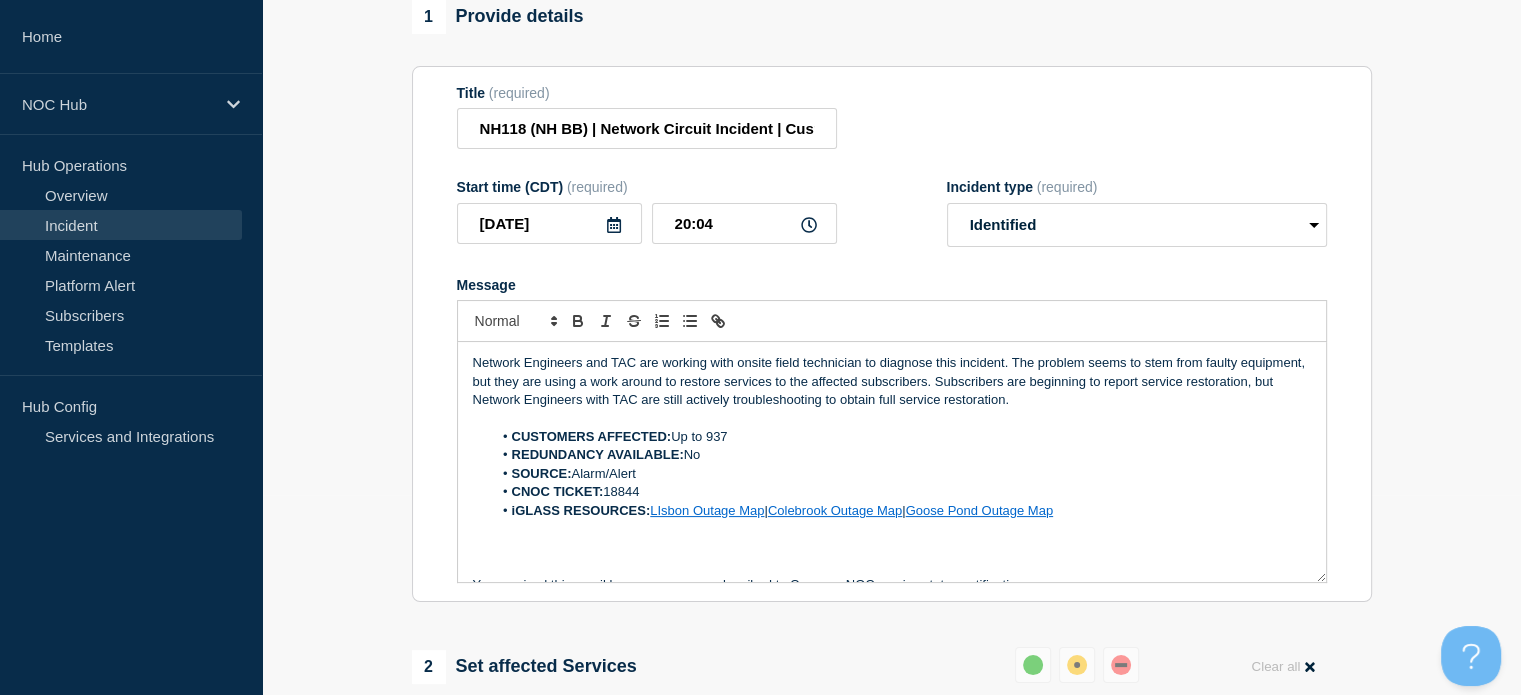 click on "Network Engineers and TAC are working with onsite field technician to diagnose this incident. The problem seems to stem from faulty equipment, but they are using a work around to restore services to the affected subscribers. Subscribers are beginning to report service restoration, but Network Engineers with TAC are still actively troubleshooting to obtain full service restoration." at bounding box center [892, 381] 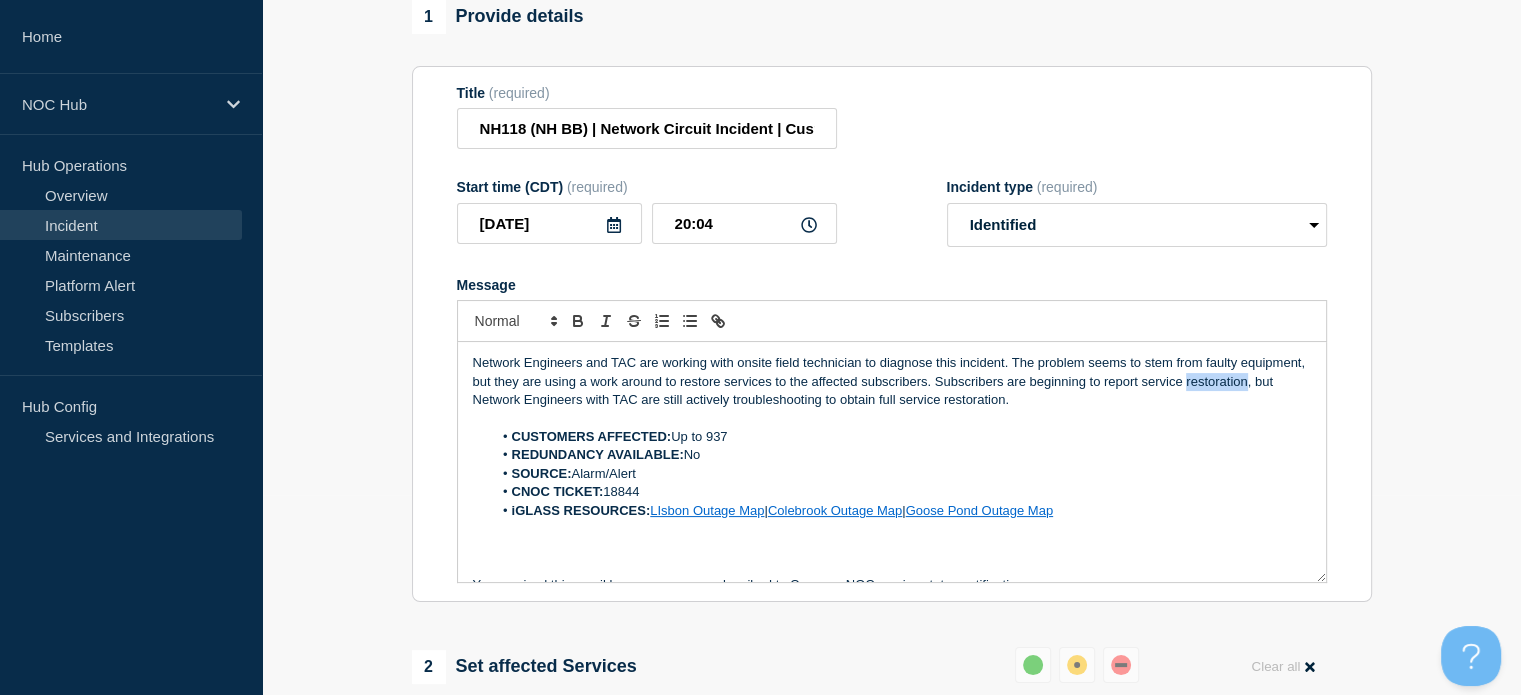 click on "Network Engineers and TAC are working with onsite field technician to diagnose this incident. The problem seems to stem from faulty equipment, but they are using a work around to restore services to the affected subscribers. Subscribers are beginning to report service restoration, but Network Engineers with TAC are still actively troubleshooting to obtain full service restoration." at bounding box center [892, 381] 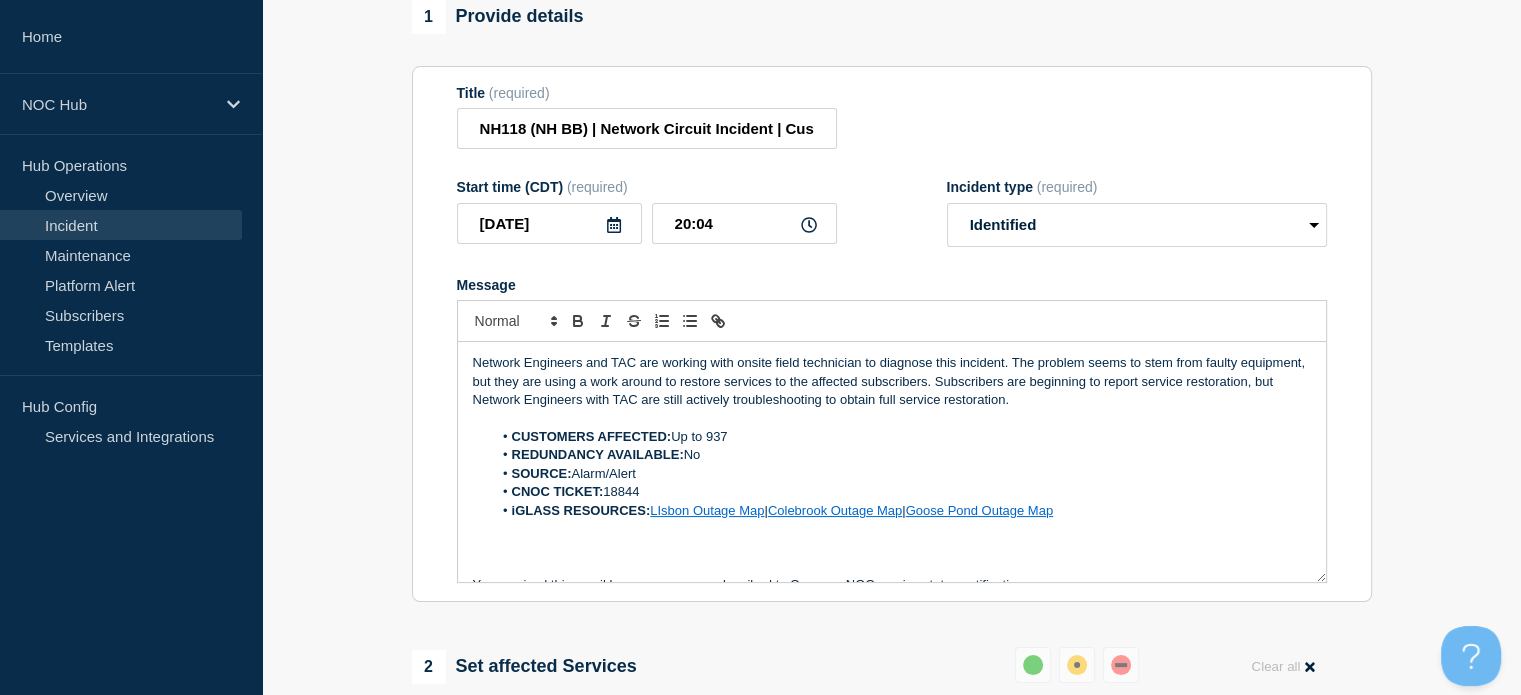 click on "Network Engineers and TAC are working with onsite field technician to diagnose this incident. The problem seems to stem from faulty equipment, but they are using a work around to restore services to the affected subscribers. Subscribers are beginning to report service restoration, but Network Engineers with TAC are still actively troubleshooting to obtain full service restoration." at bounding box center (892, 381) 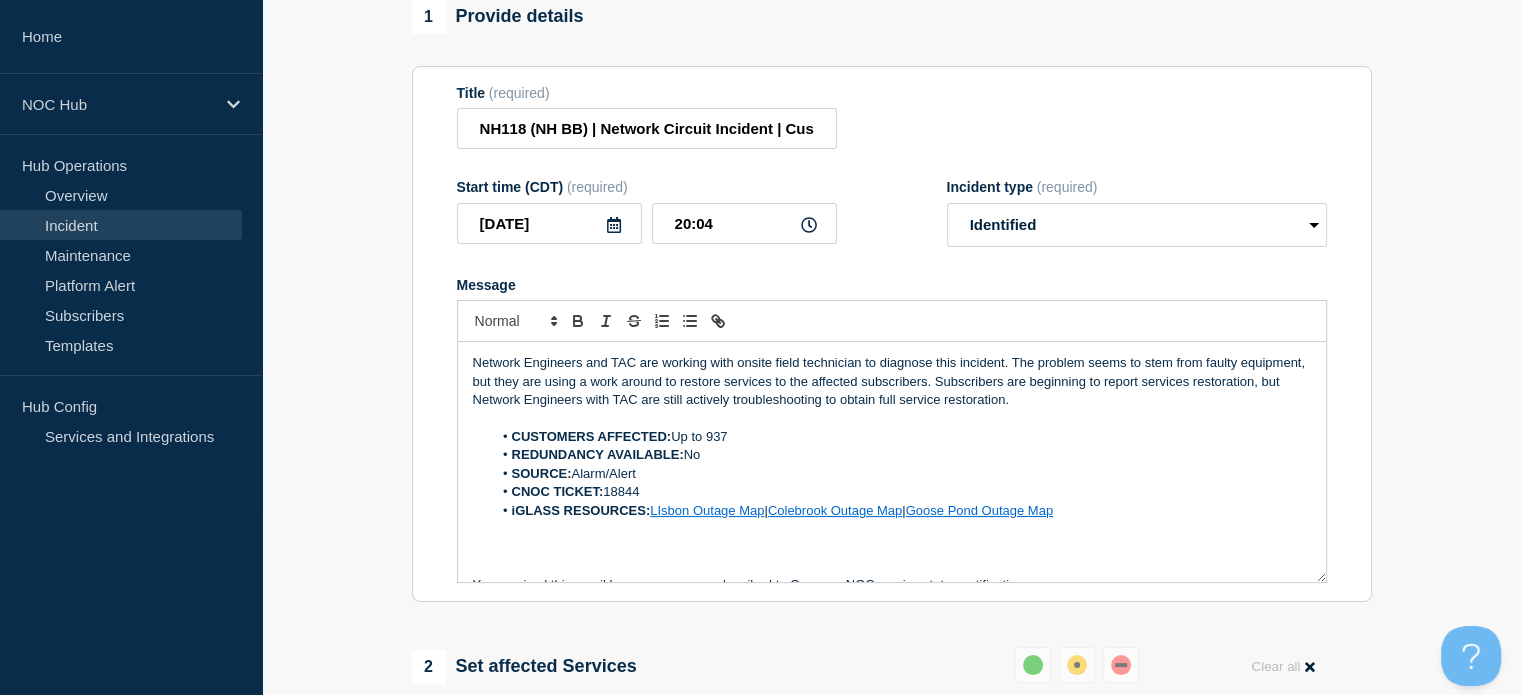 click on "Network Engineers and TAC are working with onsite field technician to diagnose this incident. The problem seems to stem from faulty equipment, but they are using a work around to restore services to the affected subscribers. Subscribers are beginning to report services restoration, but Network Engineers with TAC are still actively troubleshooting to obtain full service restoration." at bounding box center (892, 381) 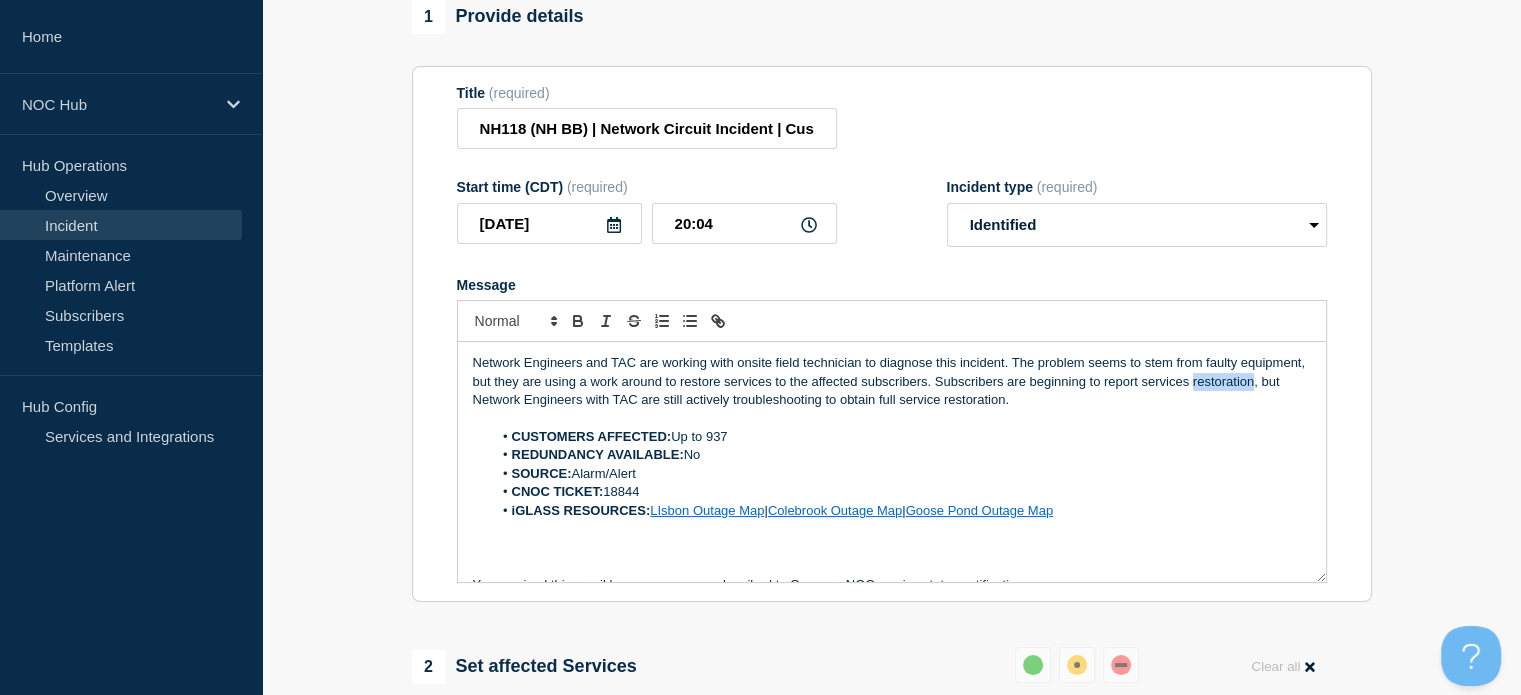 click on "Network Engineers and TAC are working with onsite field technician to diagnose this incident. The problem seems to stem from faulty equipment, but they are using a work around to restore services to the affected subscribers. Subscribers are beginning to report services restoration, but Network Engineers with TAC are still actively troubleshooting to obtain full service restoration." at bounding box center (892, 381) 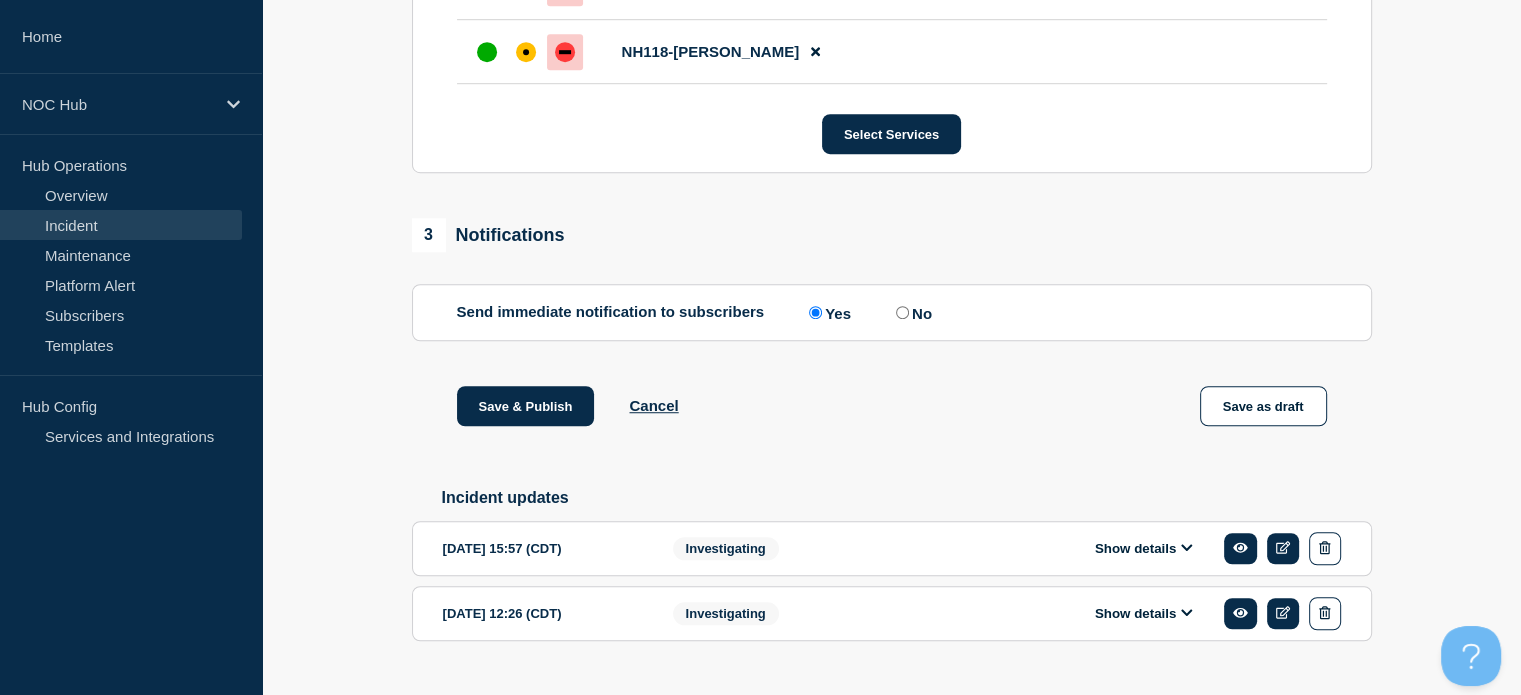 scroll, scrollTop: 1419, scrollLeft: 0, axis: vertical 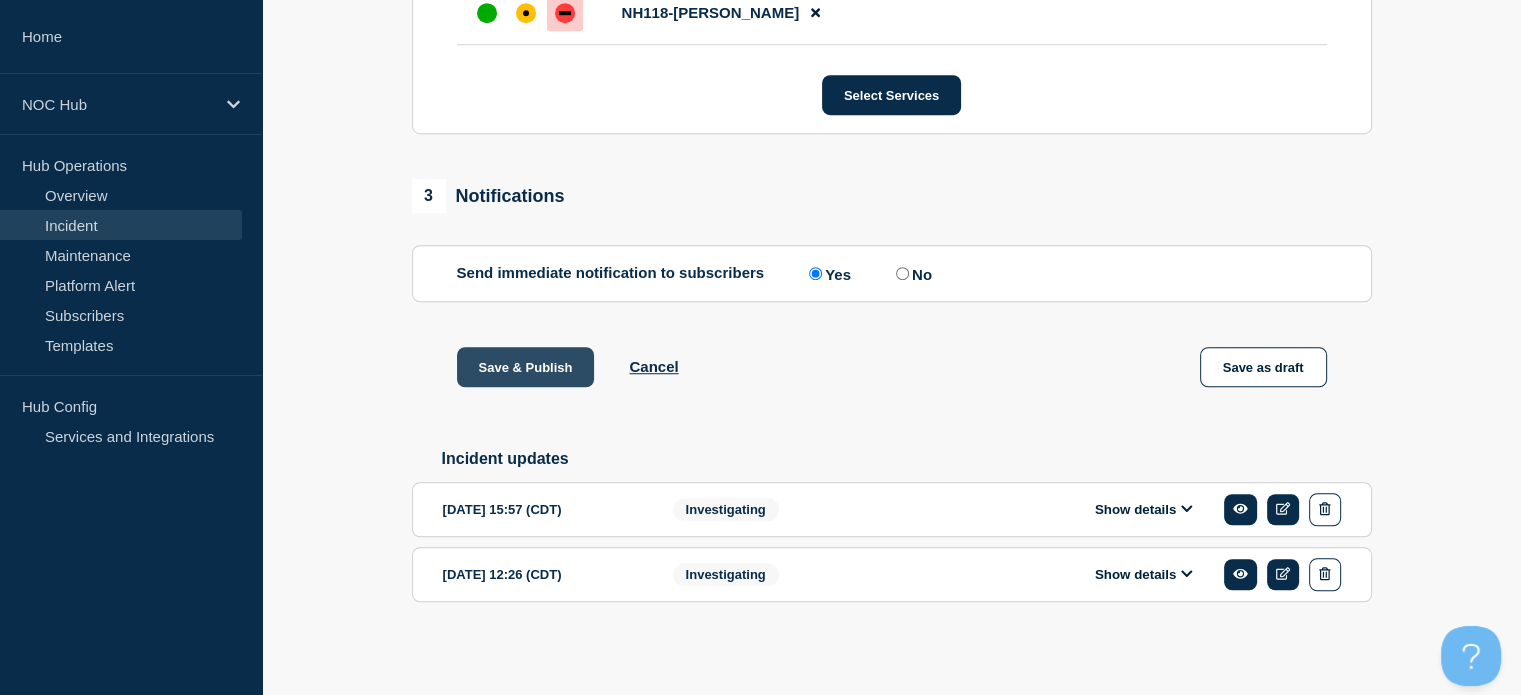 click on "Save & Publish" at bounding box center [526, 367] 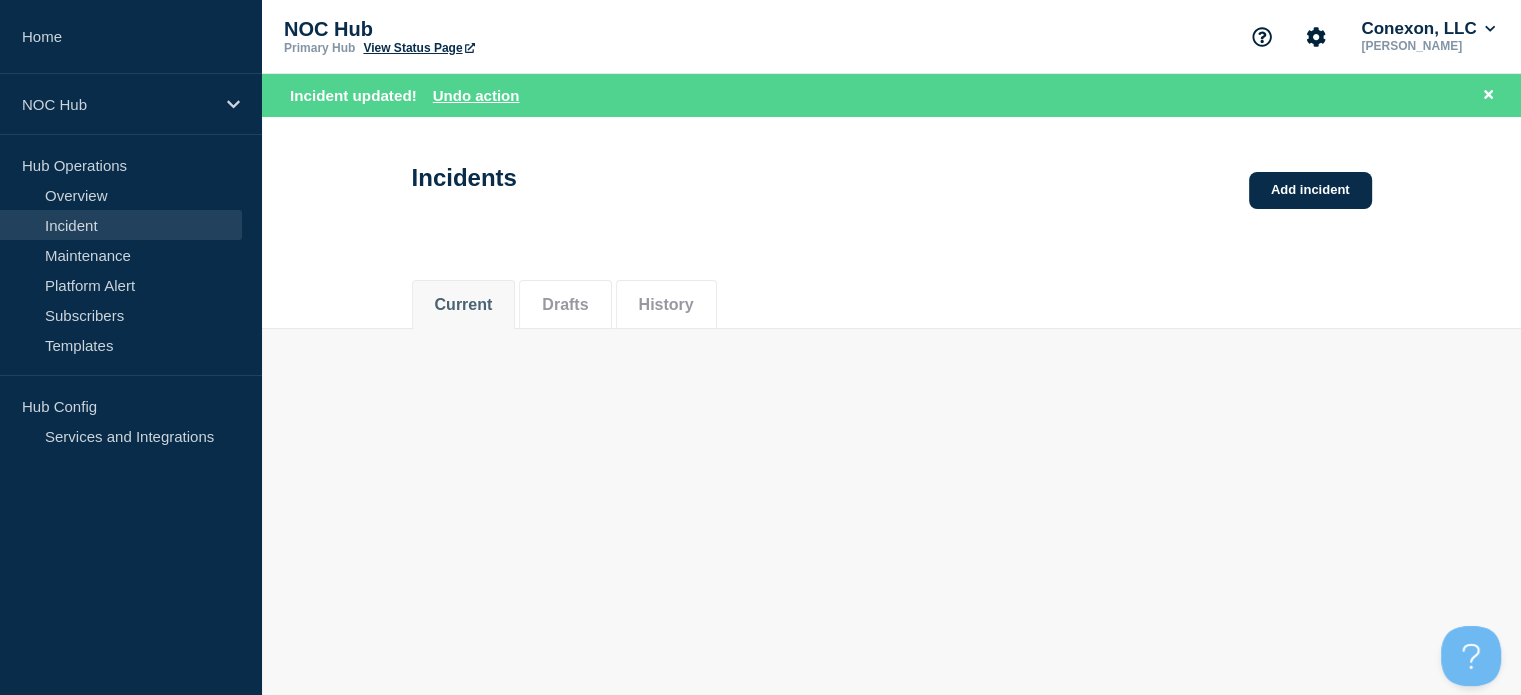 scroll, scrollTop: 0, scrollLeft: 0, axis: both 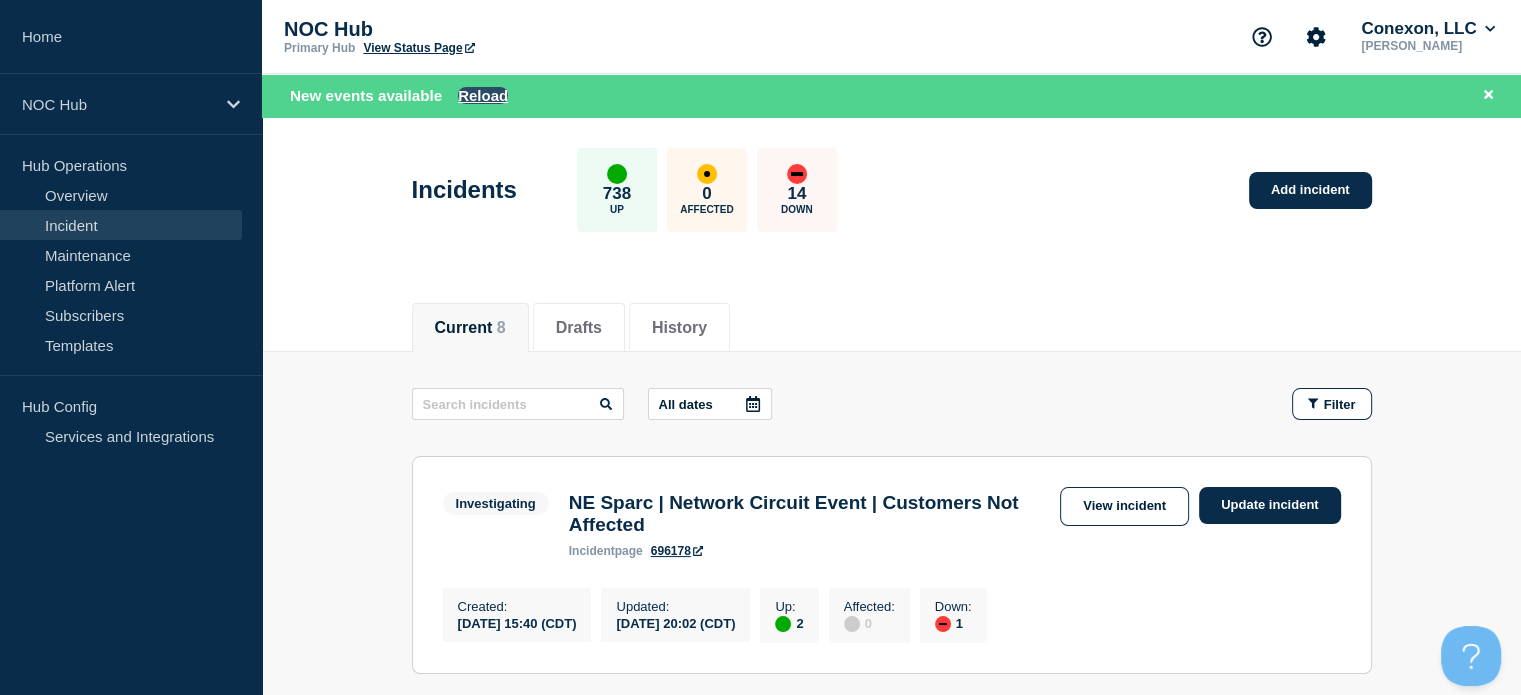 click on "Reload" at bounding box center [483, 95] 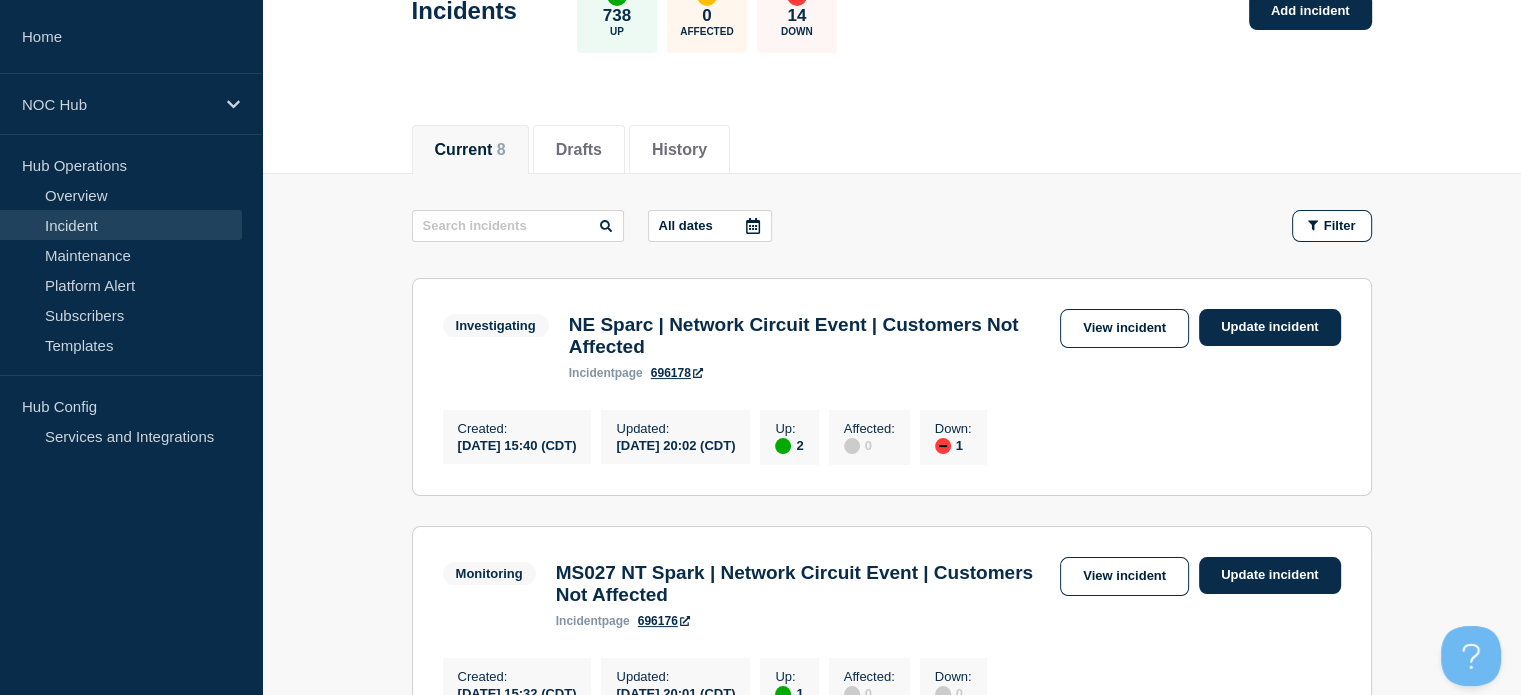 scroll, scrollTop: 300, scrollLeft: 0, axis: vertical 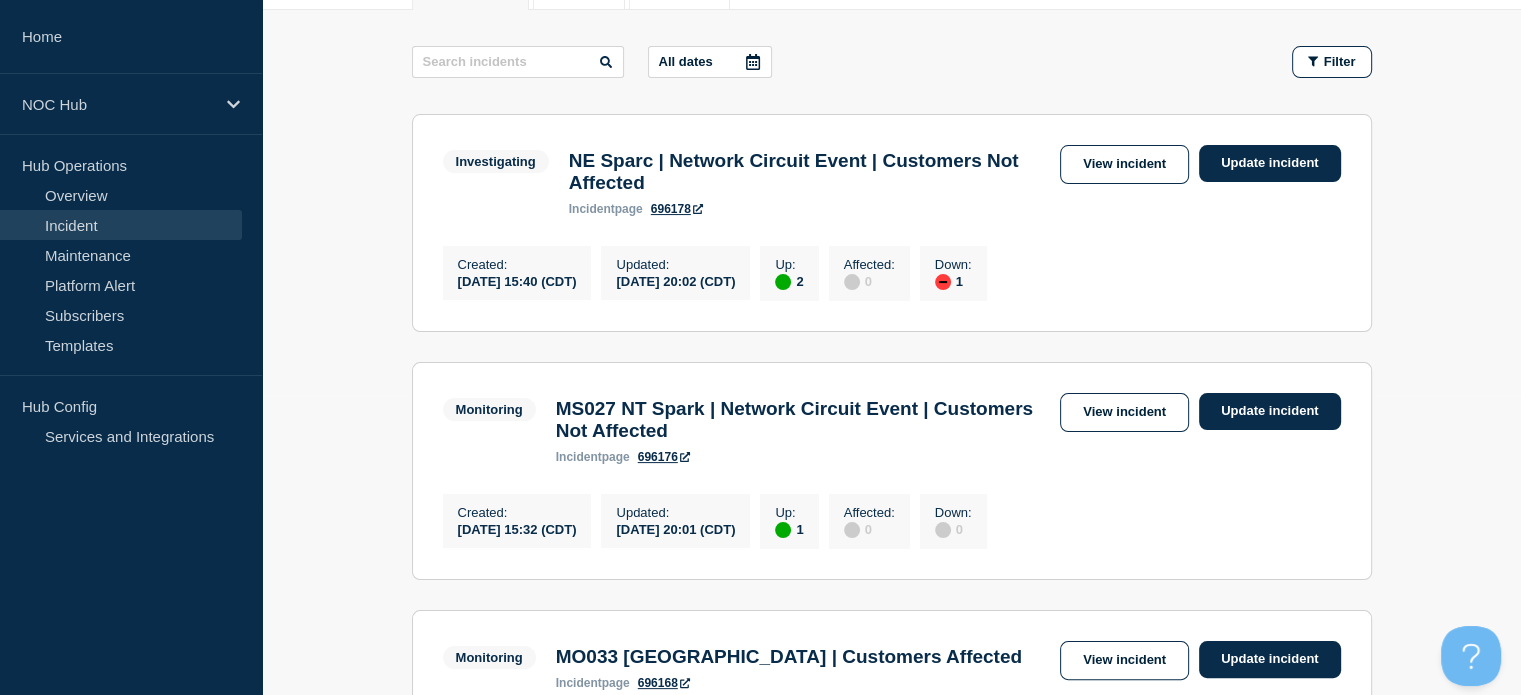 drag, startPoint x: 1116, startPoint y: 419, endPoint x: 1006, endPoint y: 552, distance: 172.5949 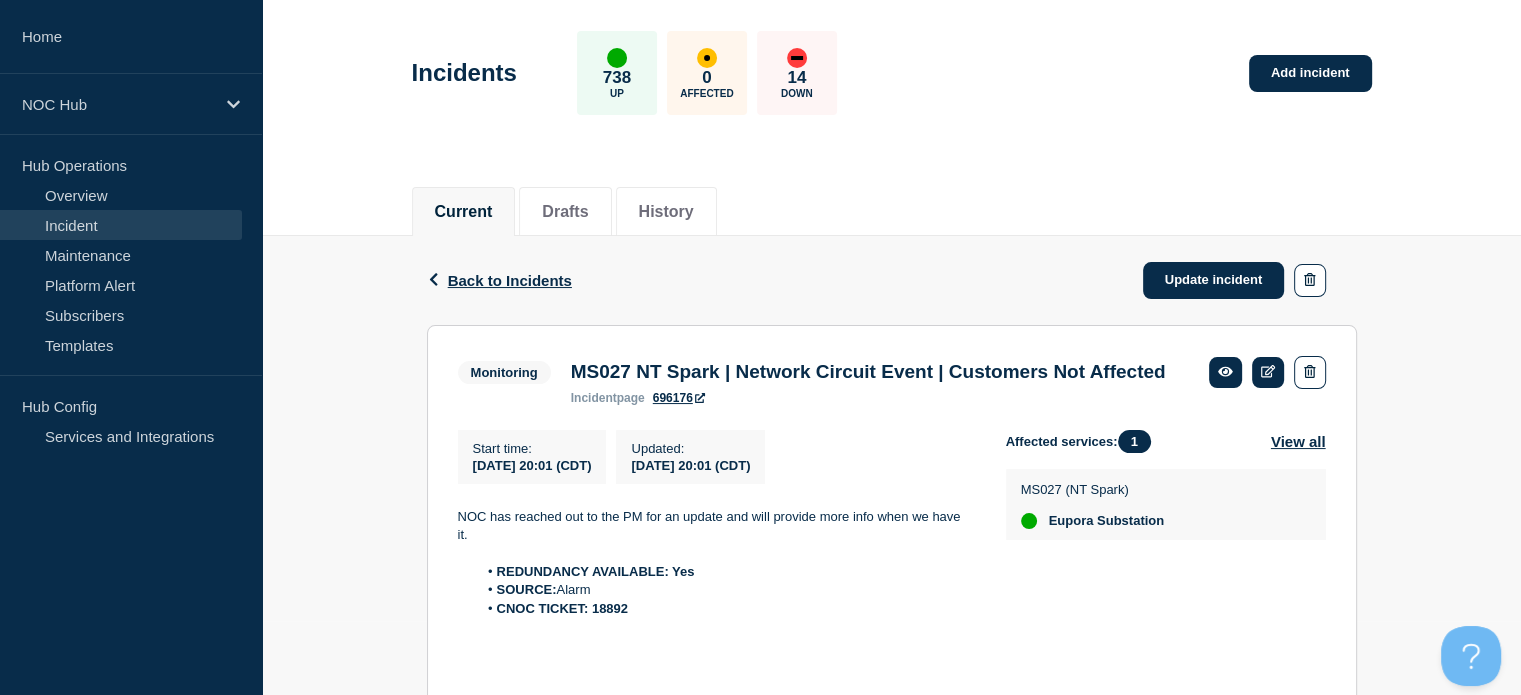 scroll, scrollTop: 300, scrollLeft: 0, axis: vertical 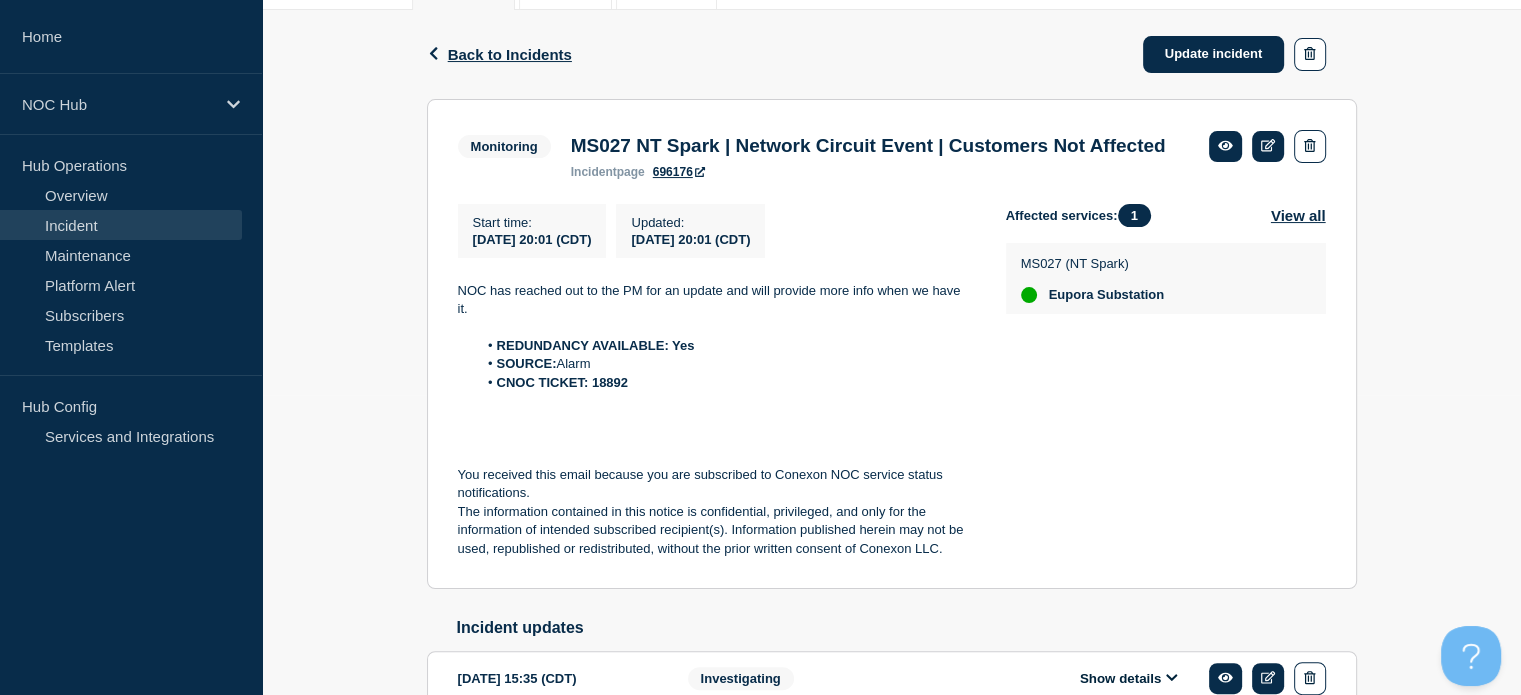 click on "SOURCE:  Alarm" at bounding box center [725, 364] 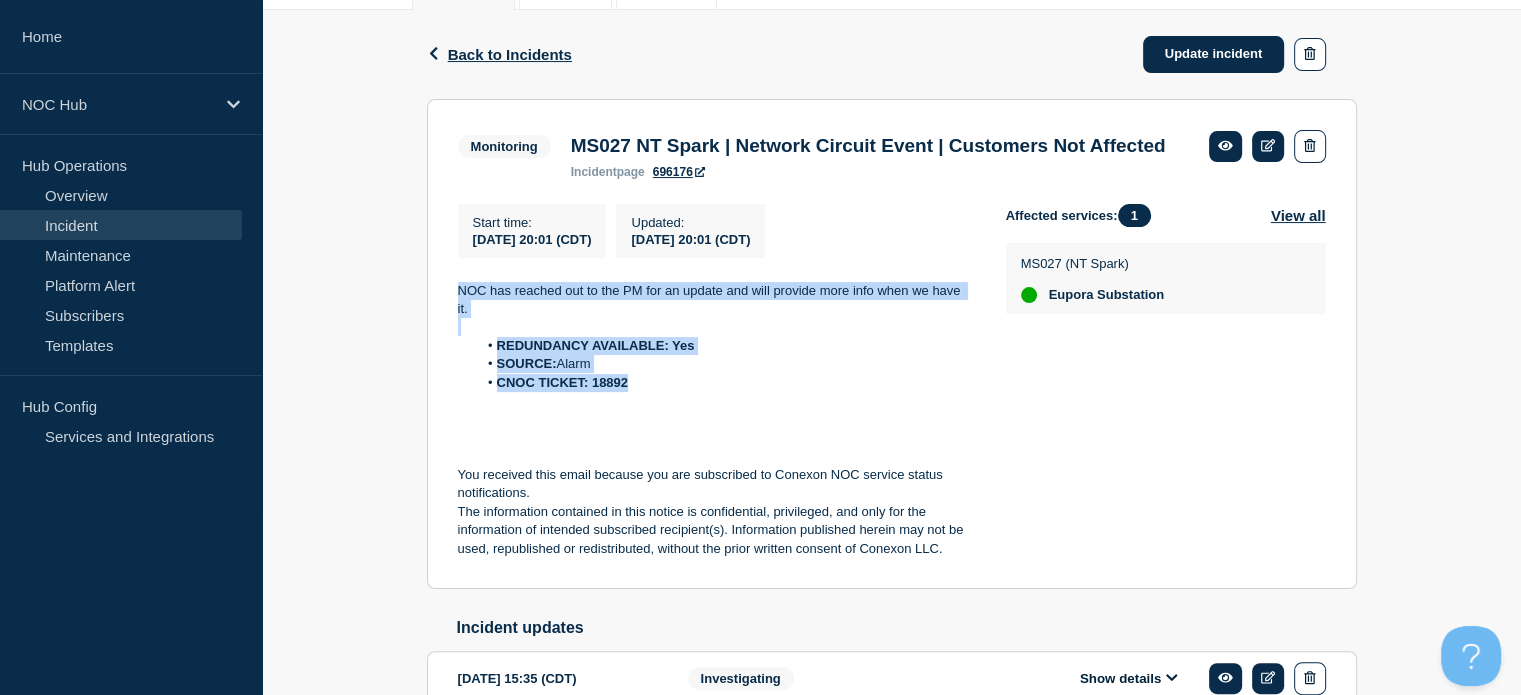 drag, startPoint x: 648, startPoint y: 415, endPoint x: 376, endPoint y: 309, distance: 291.92465 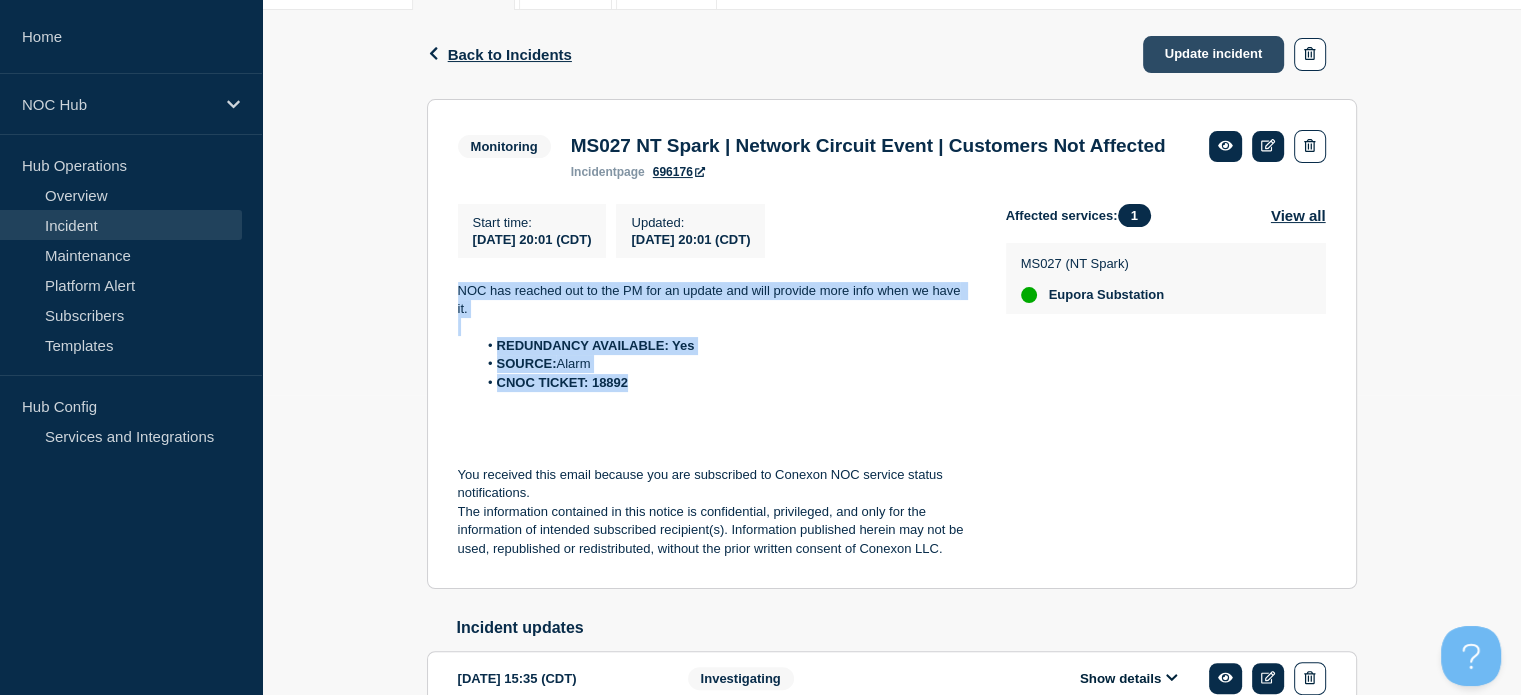 click on "Update incident" 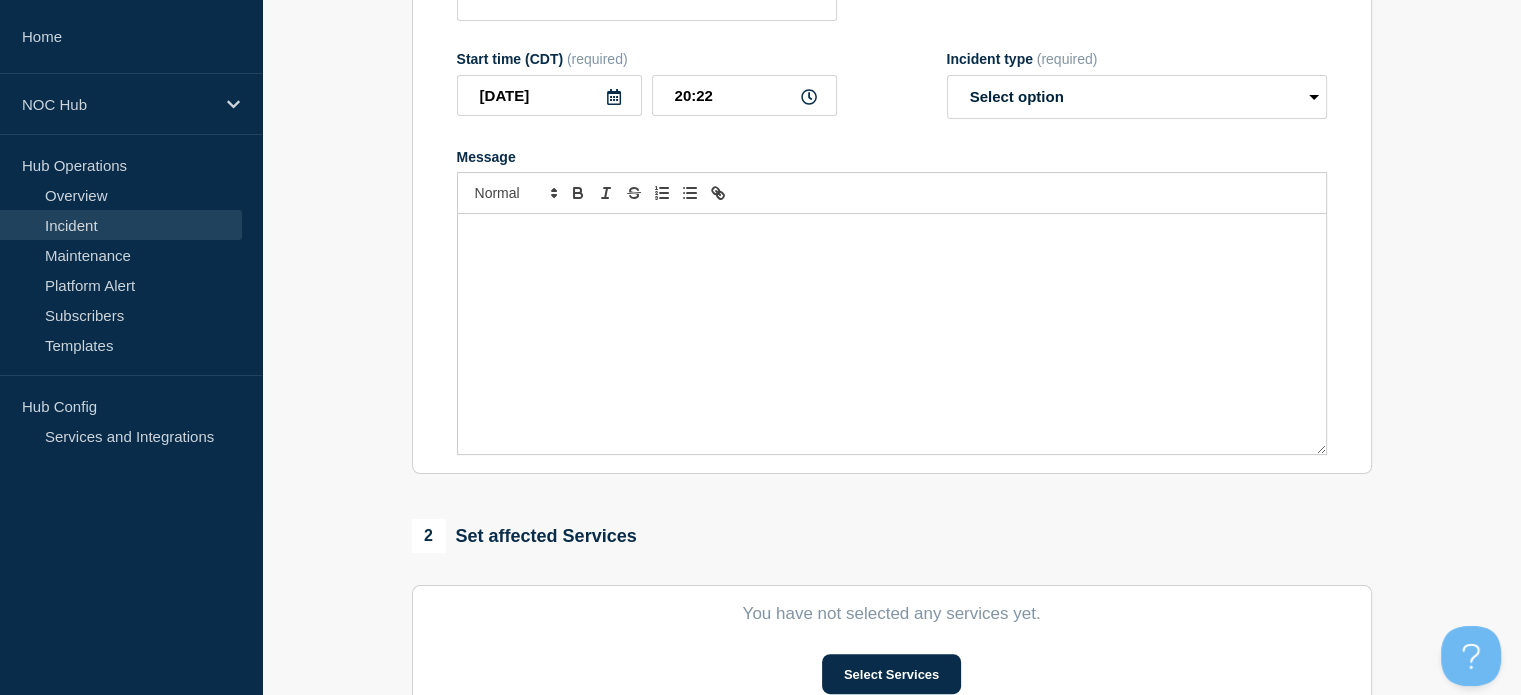 type on "MS027 NT Spark | Network Circuit Event | Customers Not Affected" 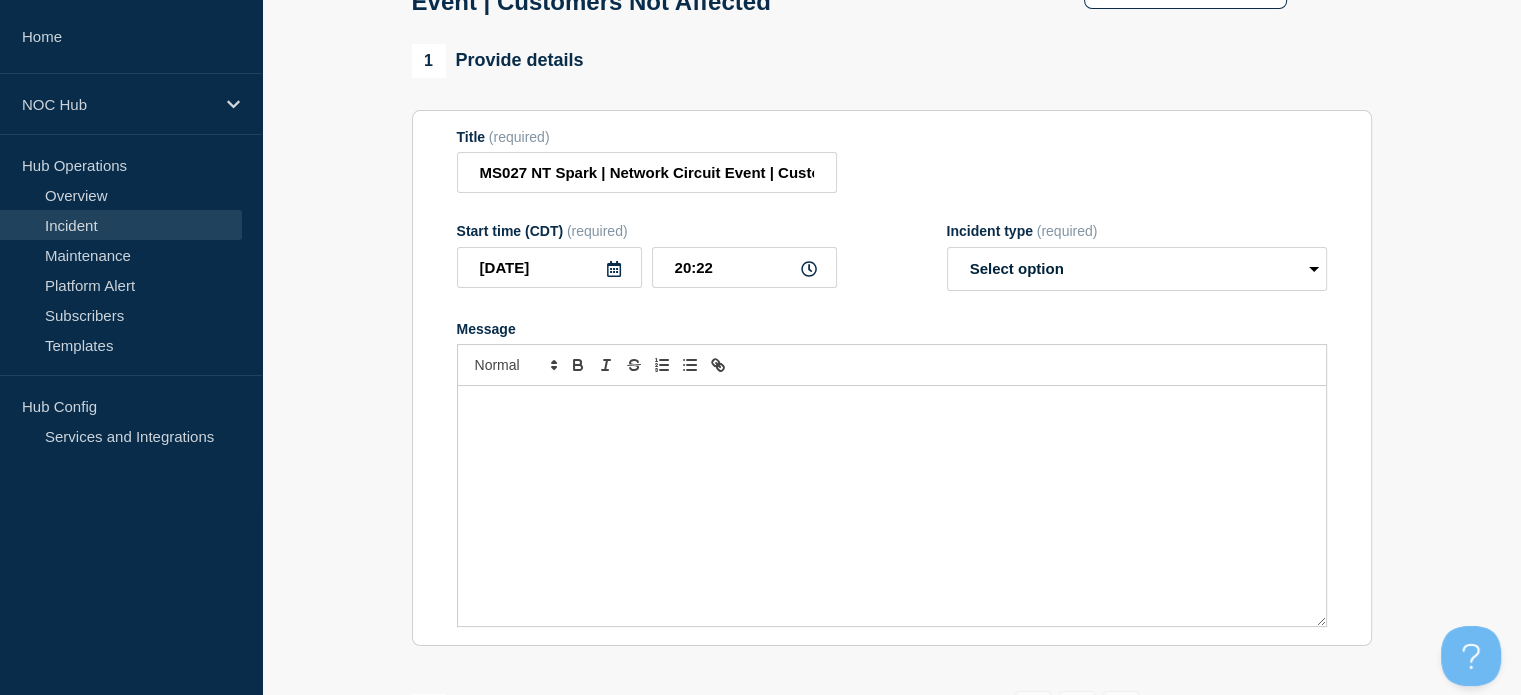 scroll, scrollTop: 0, scrollLeft: 0, axis: both 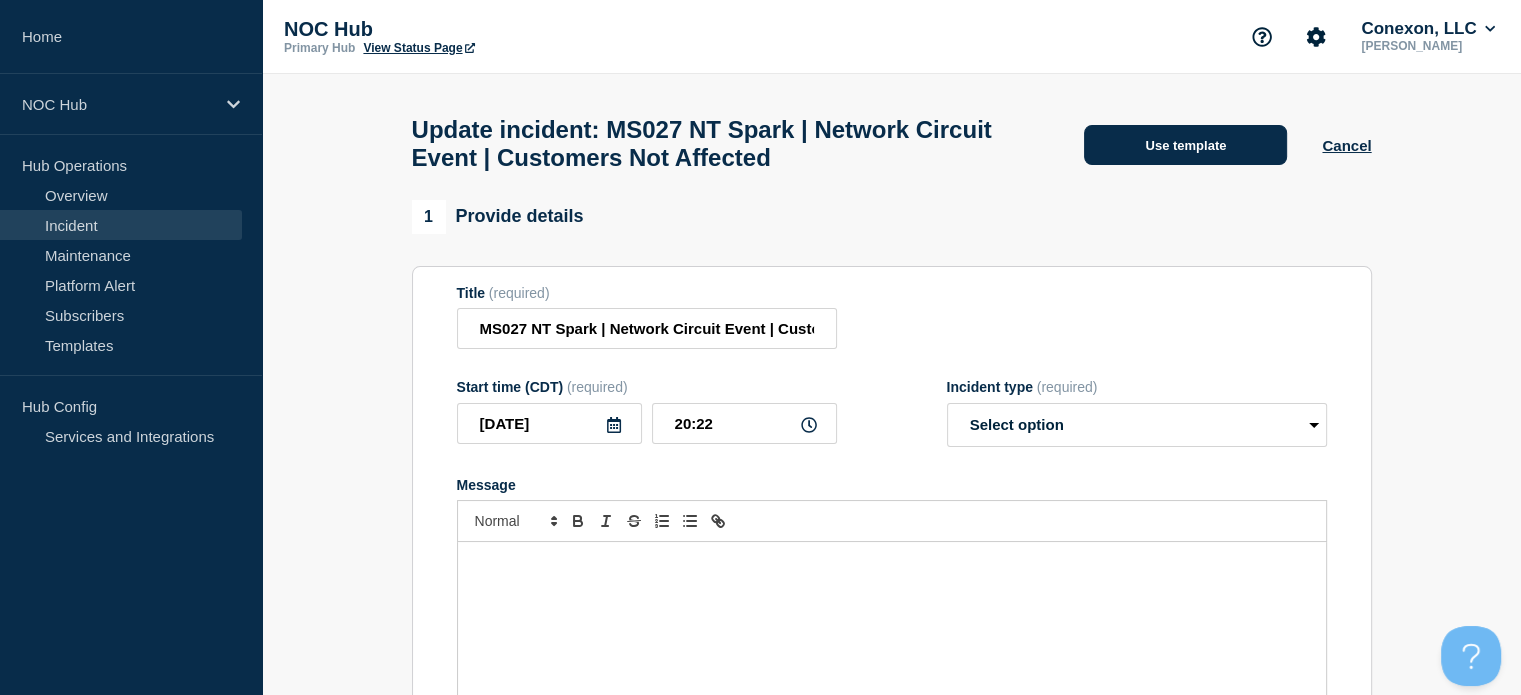 click on "Use template" at bounding box center (1185, 145) 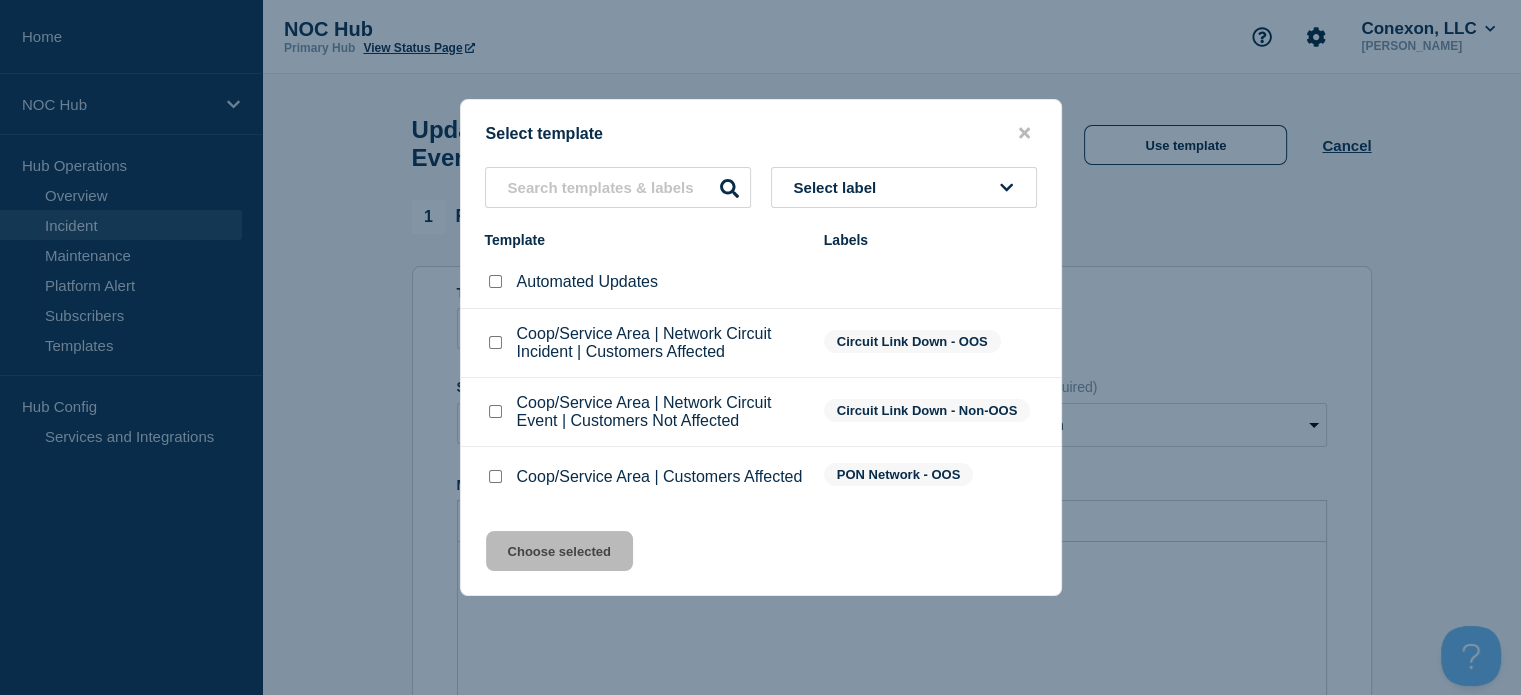 click at bounding box center [495, 411] 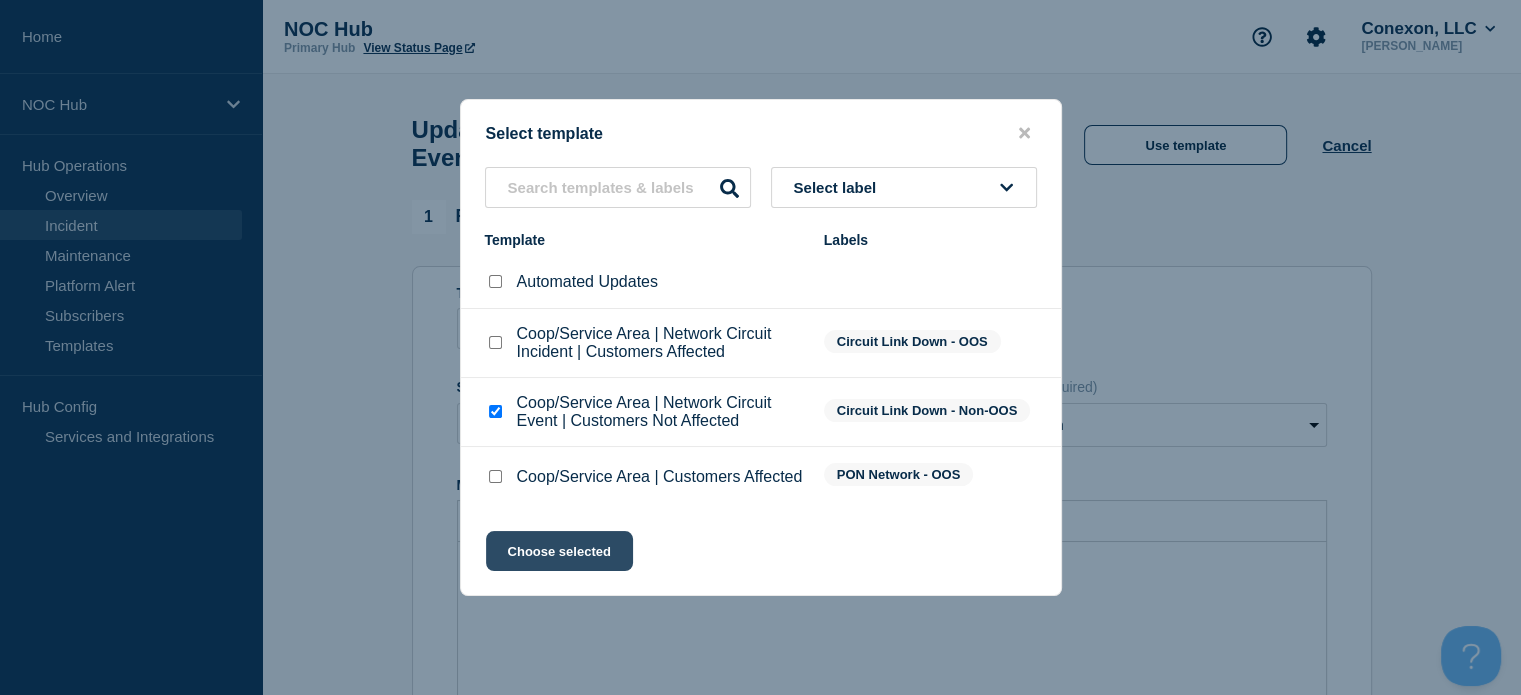 click on "Choose selected" 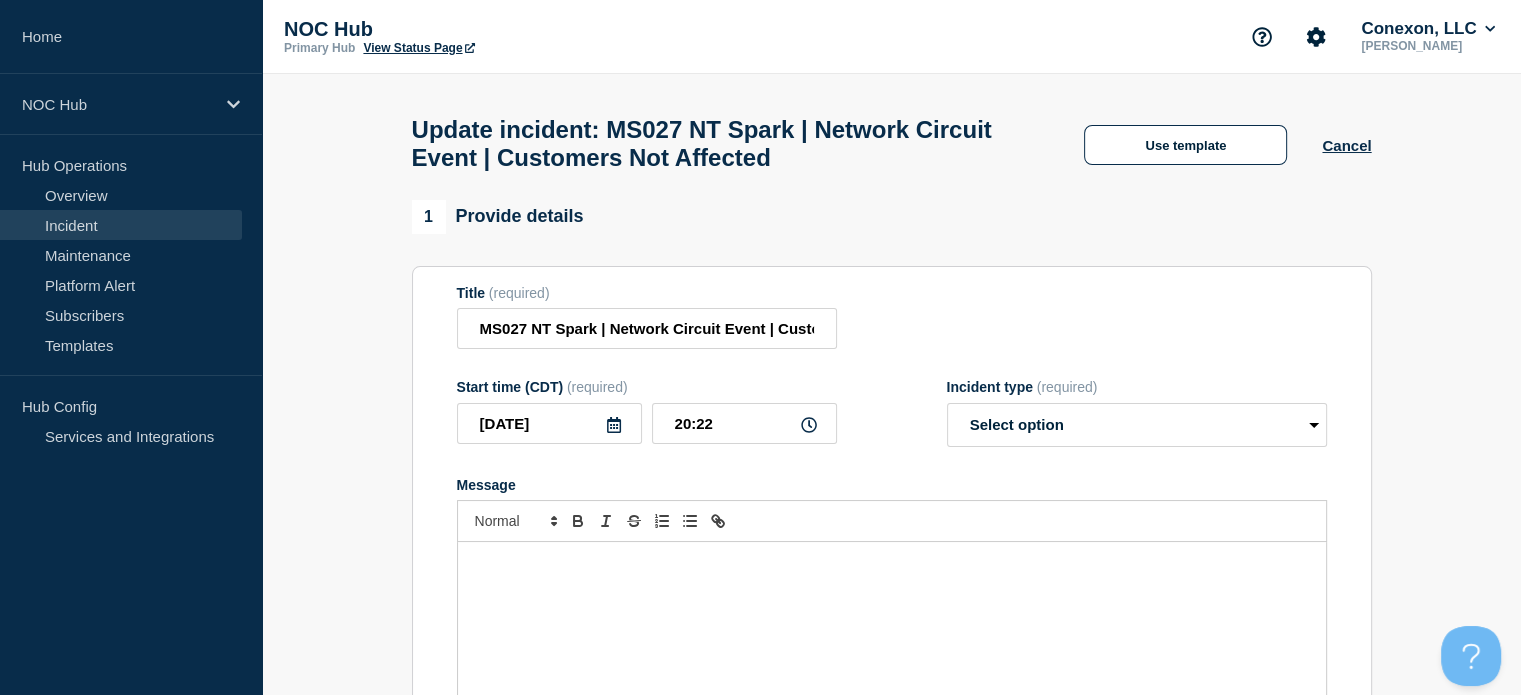 select on "investigating" 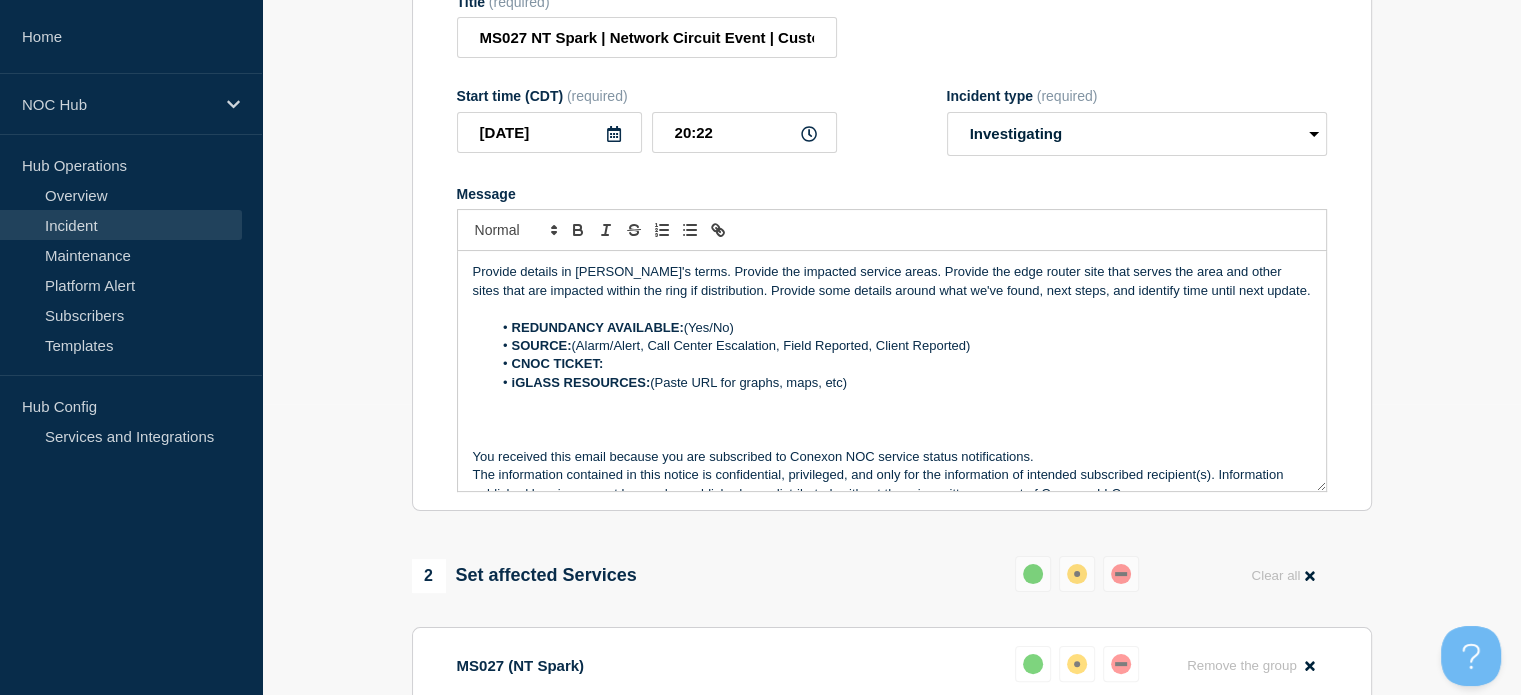scroll, scrollTop: 300, scrollLeft: 0, axis: vertical 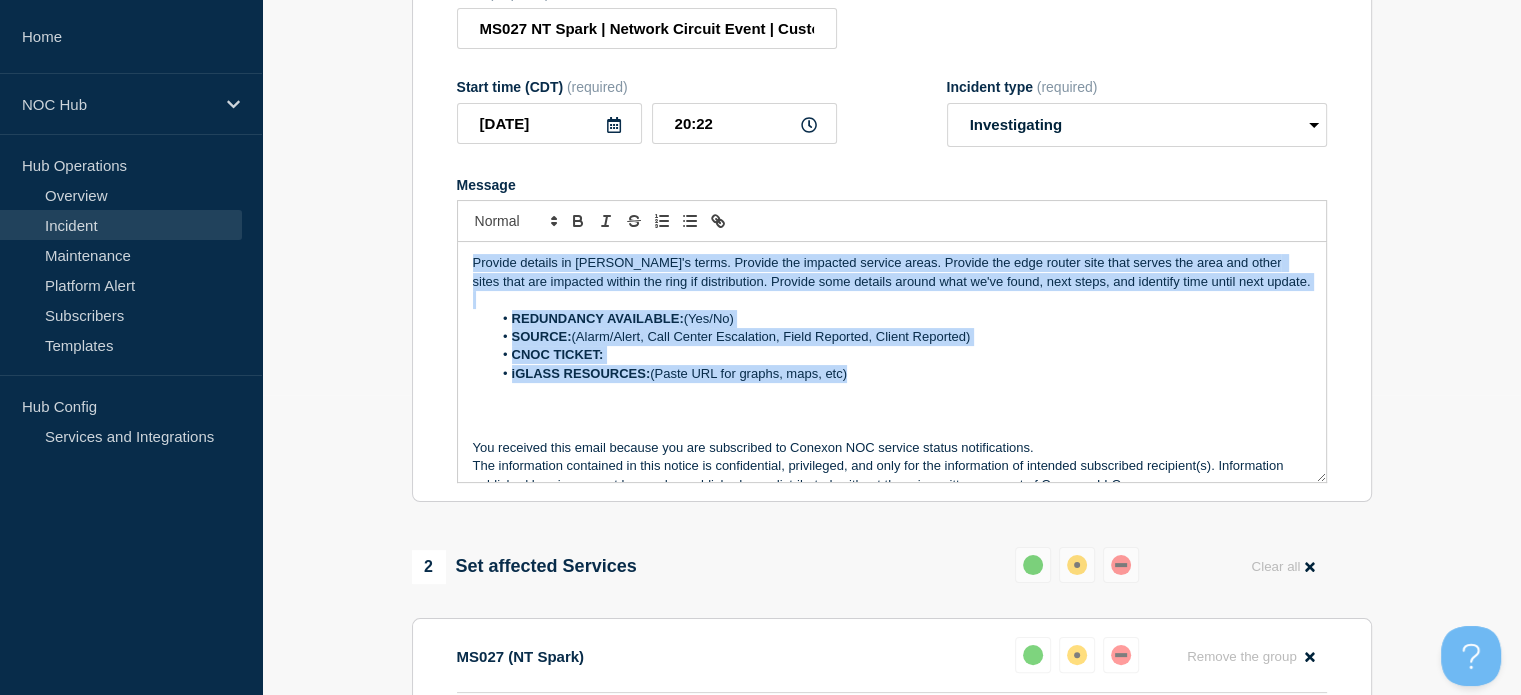 drag, startPoint x: 888, startPoint y: 419, endPoint x: 381, endPoint y: 307, distance: 519.22345 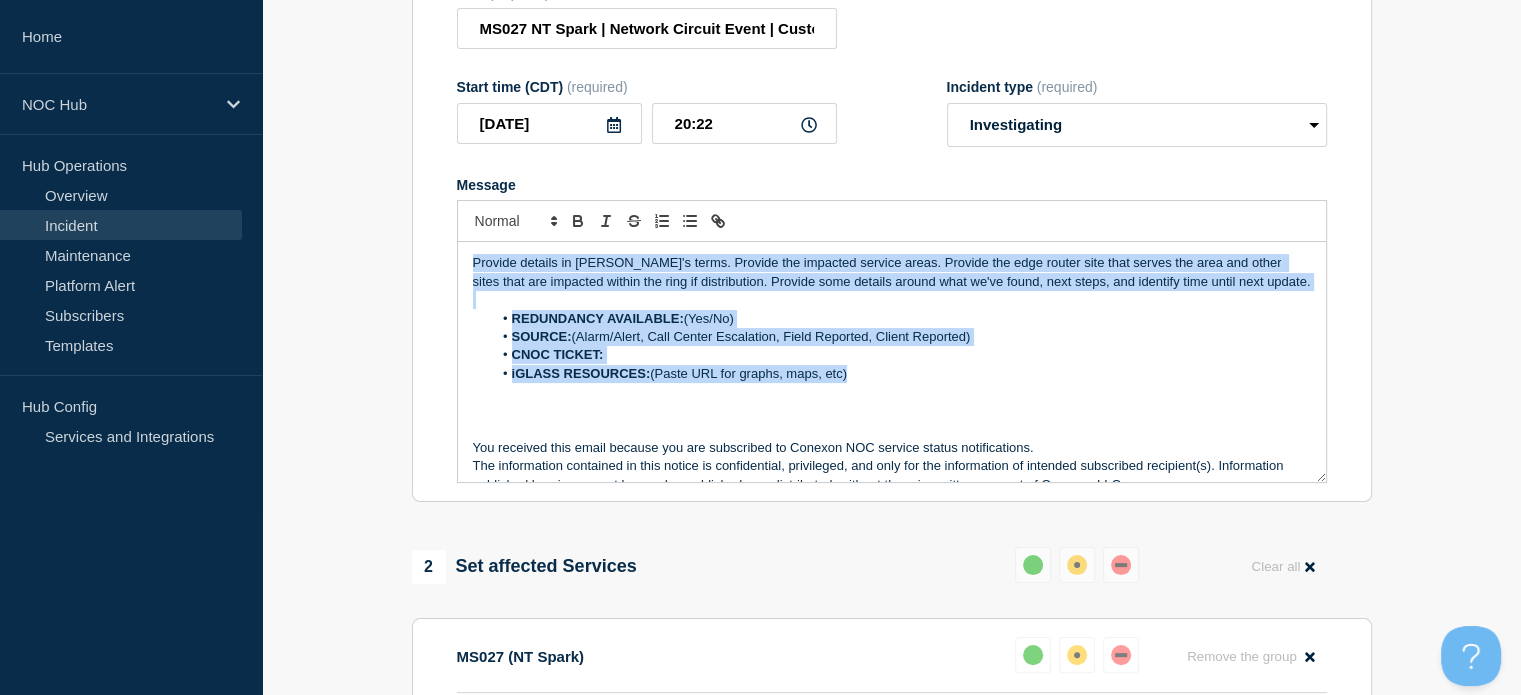 click on "1  Provide details  Title  (required) MS027 NT Spark | Network Circuit Event | Customers Not Affected Start time (CDT)  (required) [DATE] 20:22 Incident type  (required) Select option Investigating Identified Monitoring Resolved Message  Provide details in laymen's terms. Provide the impacted service areas. Provide the edge router site that serves the area and other sites that are impacted within the ring if distribution. Provide some details around what we've found, next steps, and identify time until next update. REDUNDANCY AVAILABLE:  (Yes/No) SOURCE:  (Alarm/Alert, Call Center Escalation, Field Reported, Client Reported) CNOC TICKET:  iGLASS RESOURCES:  (Paste URL for graphs, maps, etc) You received this email because you are subscribed to Conexon NOC service status notifications. 2  Set affected Services  Reset Clear all  MS027 (NT Spark) Reset Remove the group Remove   Eupora Substation Select Services 3  Notifications  Send immediate notification to subscribers  Yes  No Save & Publish Cancel" at bounding box center (891, 671) 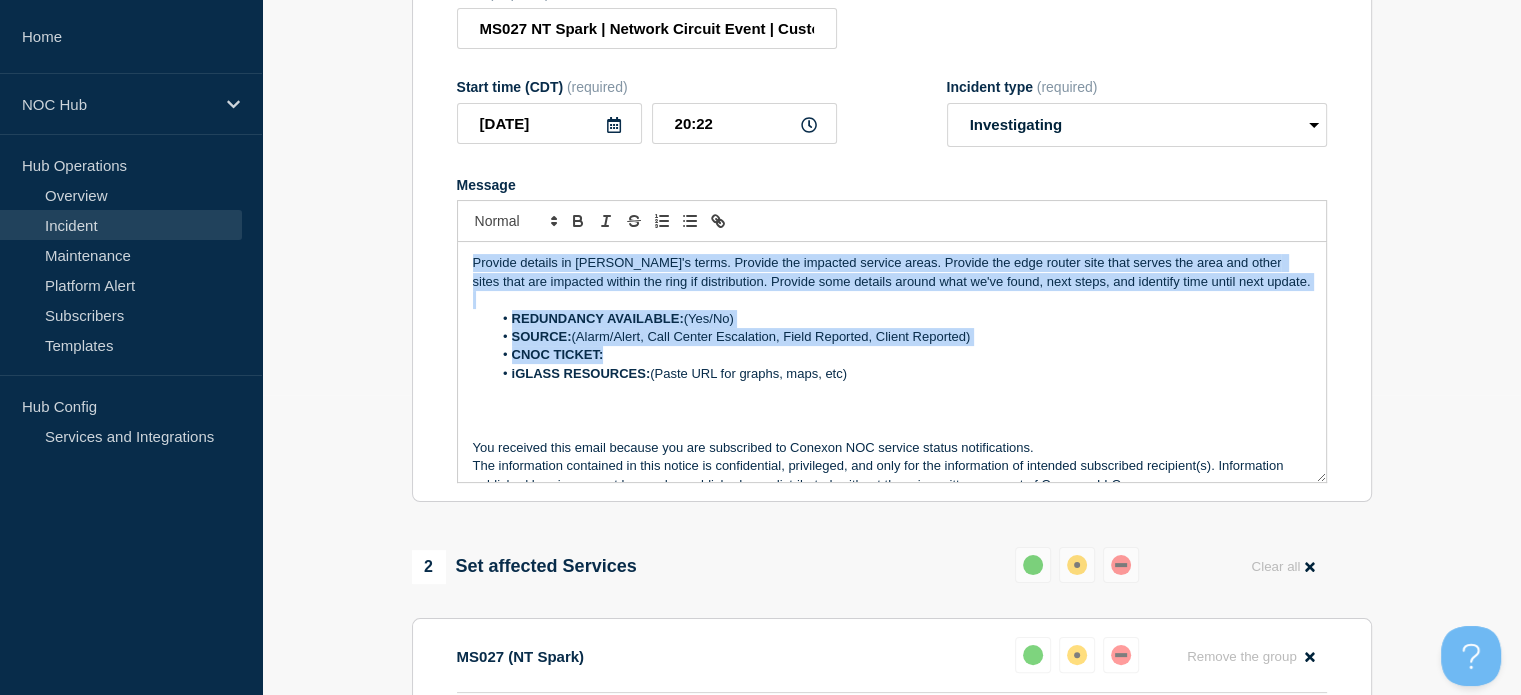 drag, startPoint x: 847, startPoint y: 414, endPoint x: 865, endPoint y: 411, distance: 18.248287 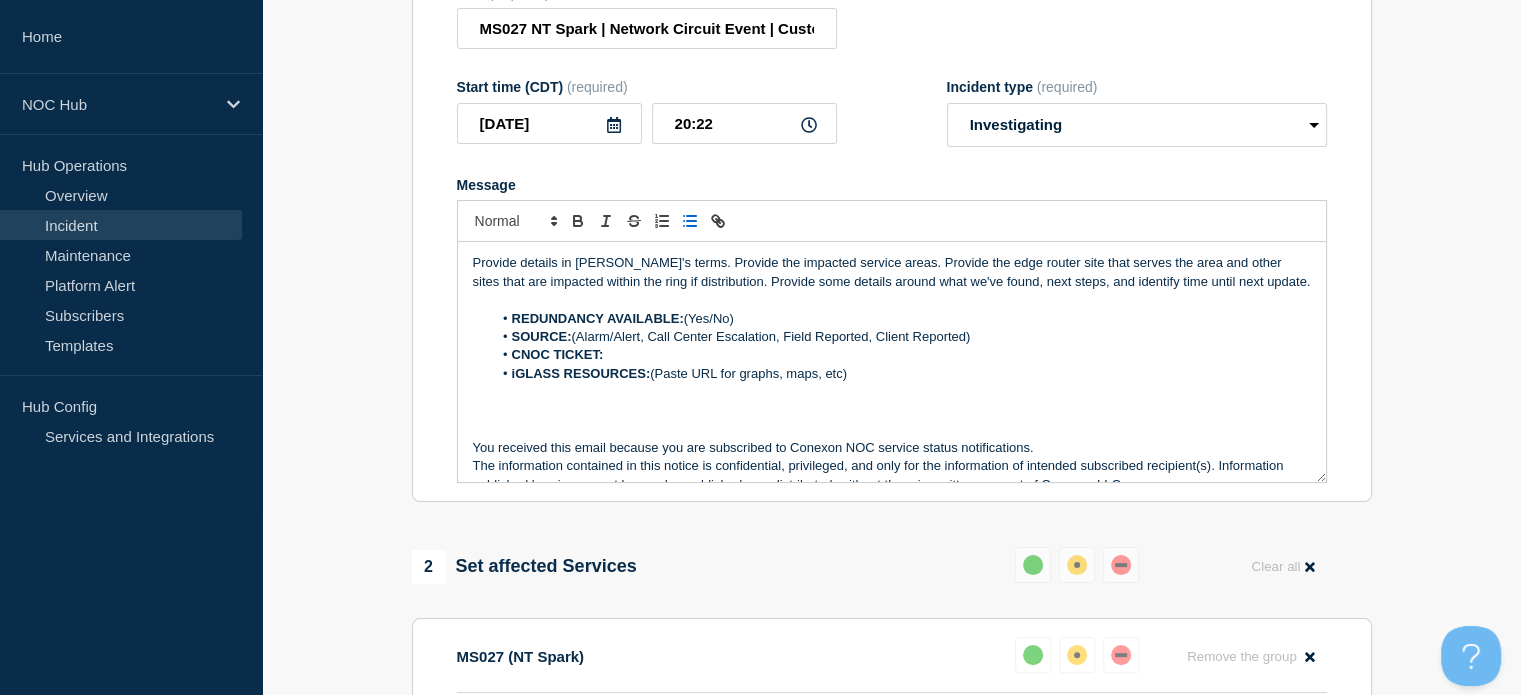 drag, startPoint x: 640, startPoint y: 394, endPoint x: 416, endPoint y: 302, distance: 242.15697 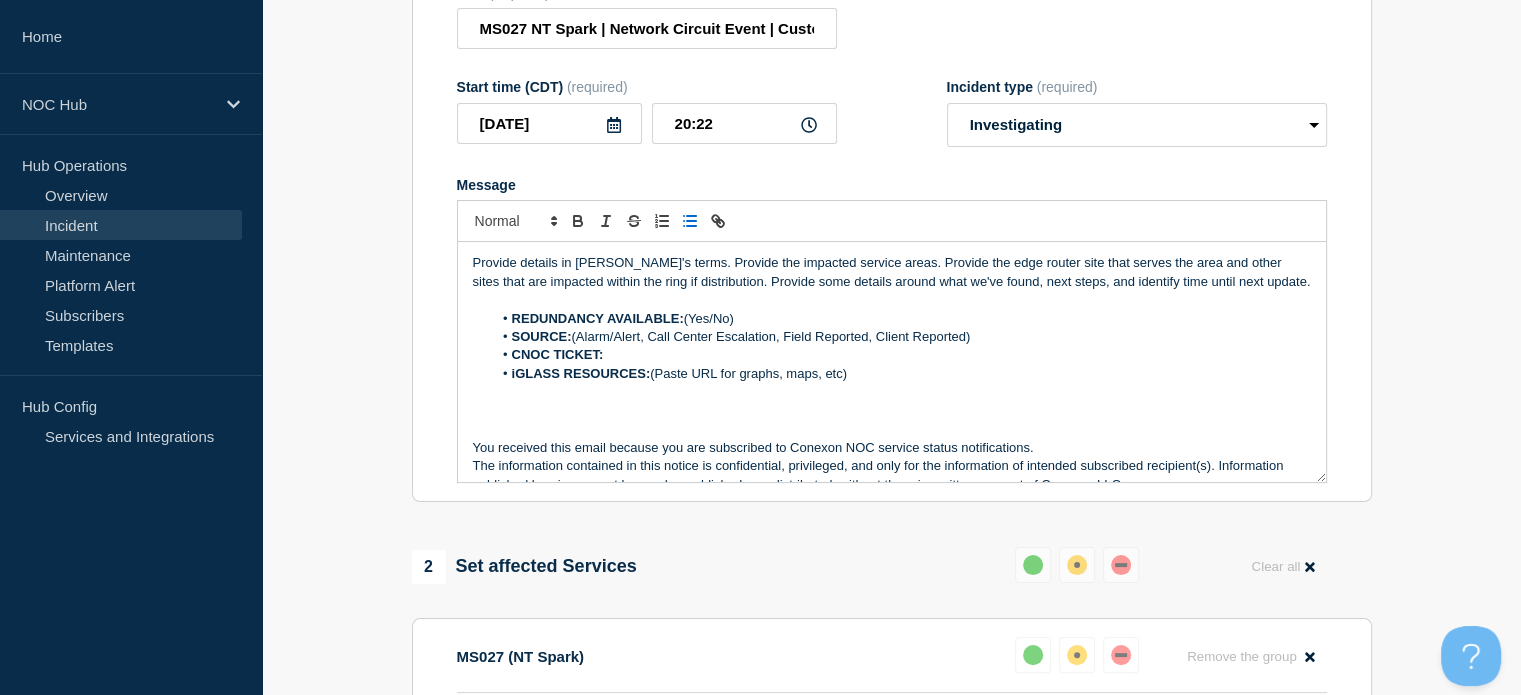 click on "Title  (required) MS027 NT Spark | Network Circuit Event | Customers Not Affected Start time (CDT)  (required) [DATE] 20:22 Incident type  (required) Select option Investigating Identified Monitoring Resolved Message  Provide details in laymen's terms. Provide the impacted service areas. Provide the edge router site that serves the area and other sites that are impacted within the ring if distribution. Provide some details around what we've found, next steps, and identify time until next update. REDUNDANCY AVAILABLE:  (Yes/No) SOURCE:  (Alarm/Alert, Call Center Escalation, Field Reported, Client Reported) CNOC TICKET:  iGLASS RESOURCES:  (Paste URL for graphs, maps, etc) You received this email because you are subscribed to Conexon NOC service status notifications." at bounding box center (892, 234) 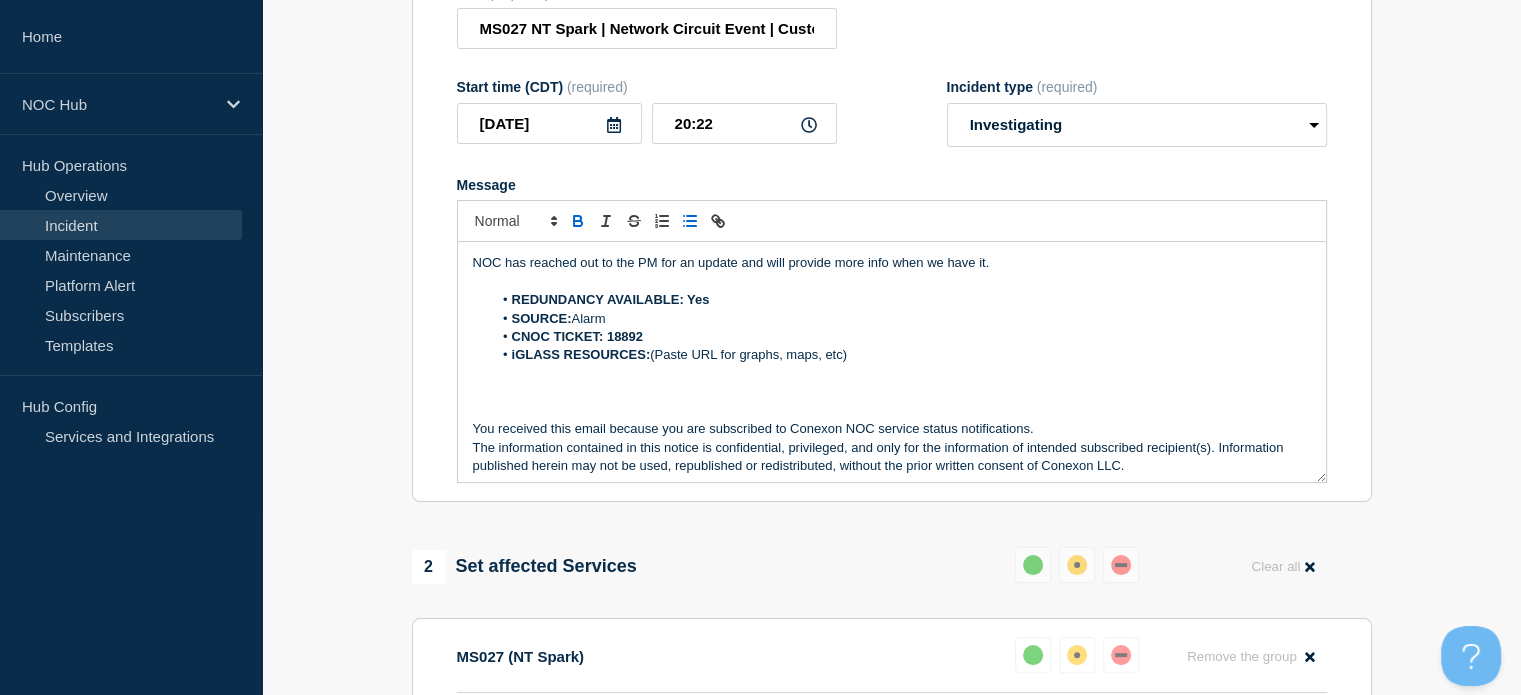 click on "iGLASS RESOURCES:  (Paste URL for graphs, maps, etc)" at bounding box center [901, 355] 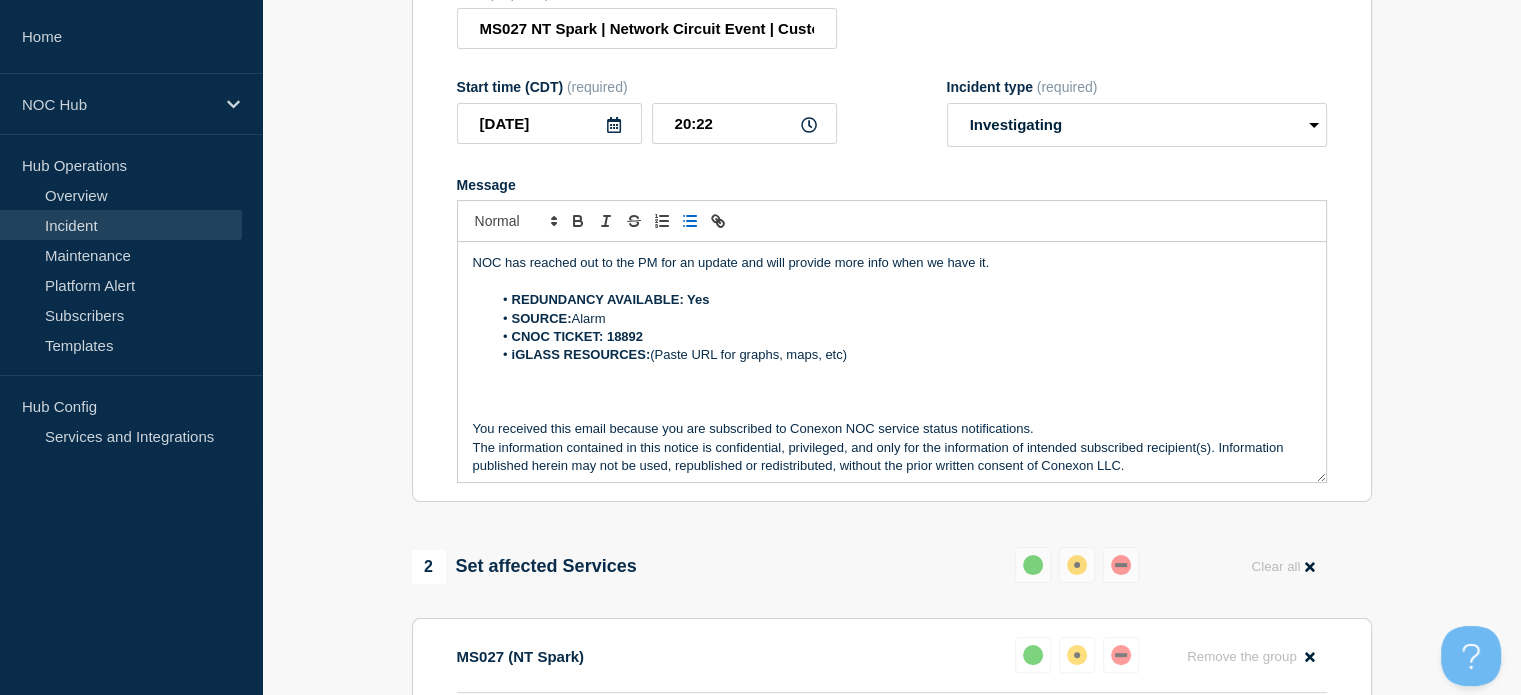 type 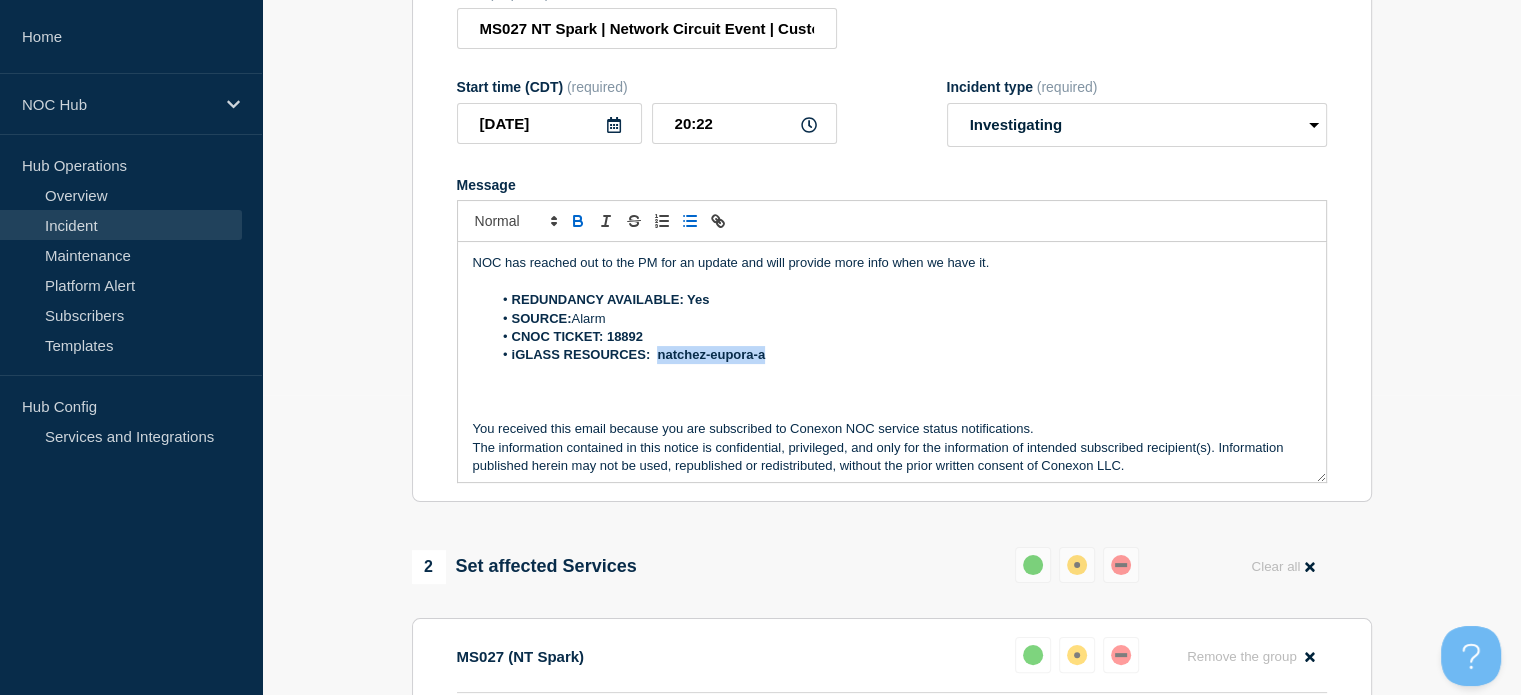 drag, startPoint x: 772, startPoint y: 403, endPoint x: 656, endPoint y: 407, distance: 116.06895 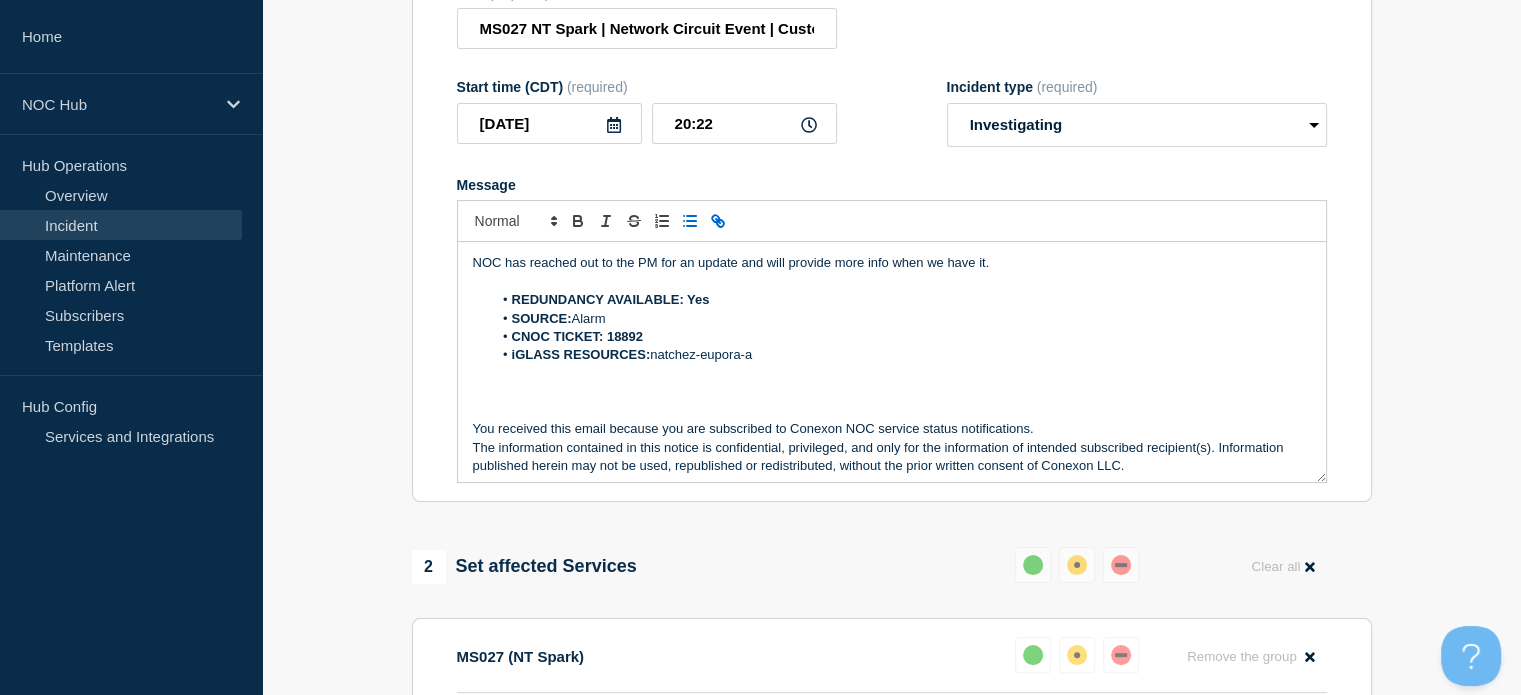 click 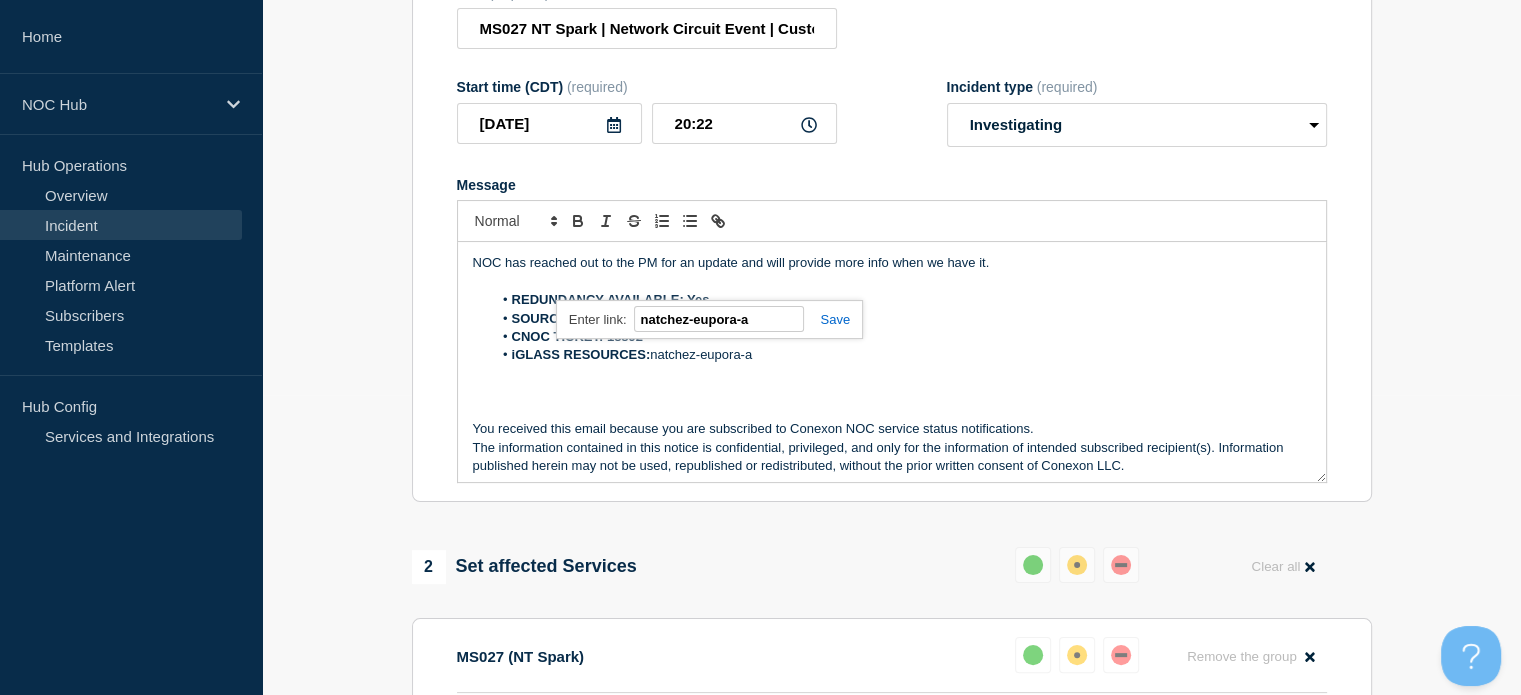 paste on "[URL][DOMAIN_NAME]" 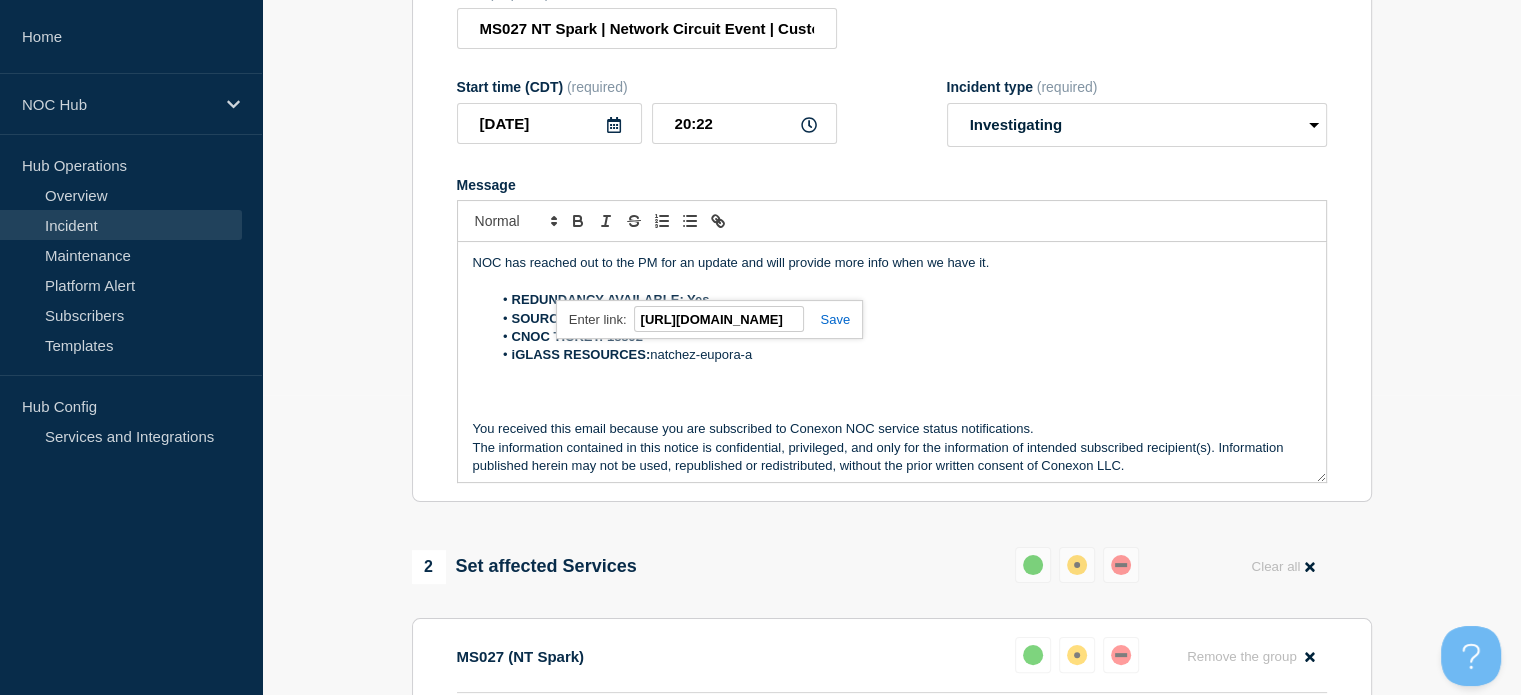 scroll, scrollTop: 0, scrollLeft: 178, axis: horizontal 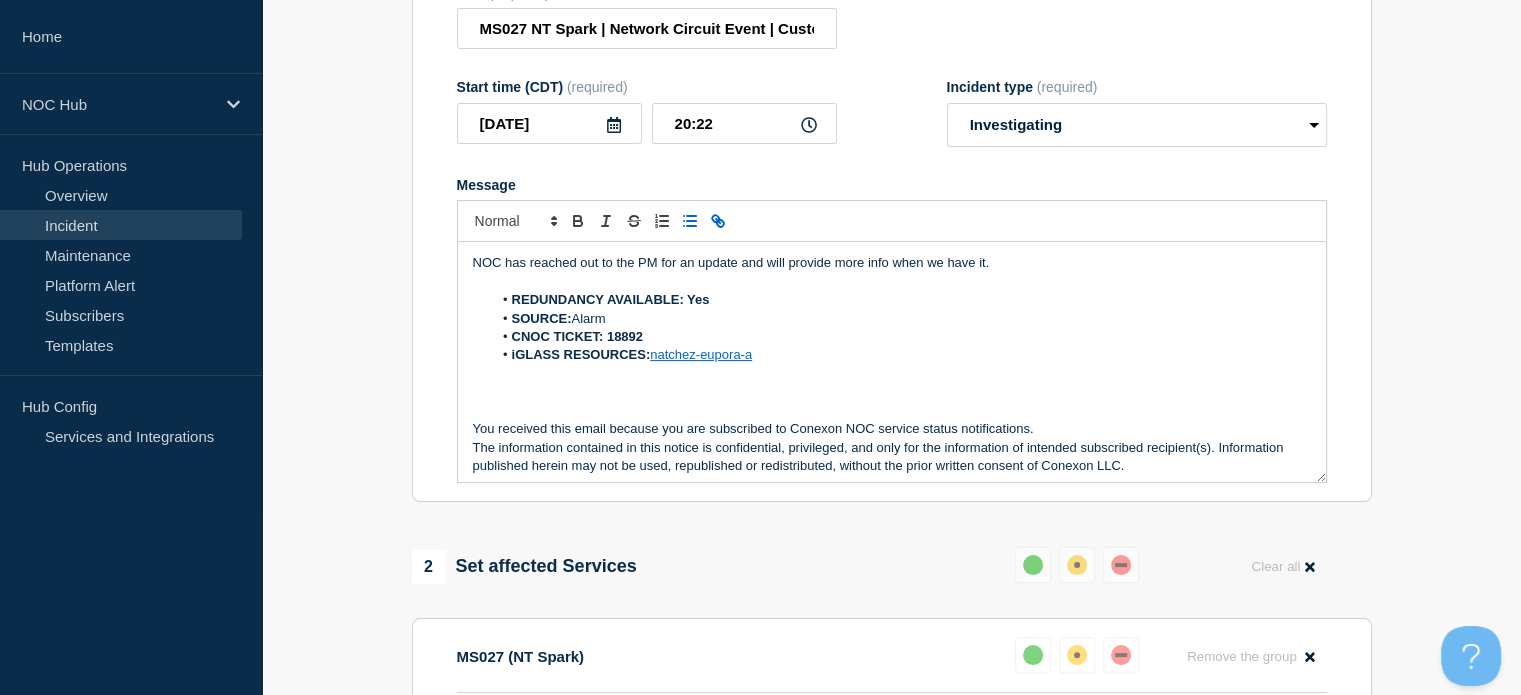click on "CNOC TICKET: 18892" at bounding box center (577, 336) 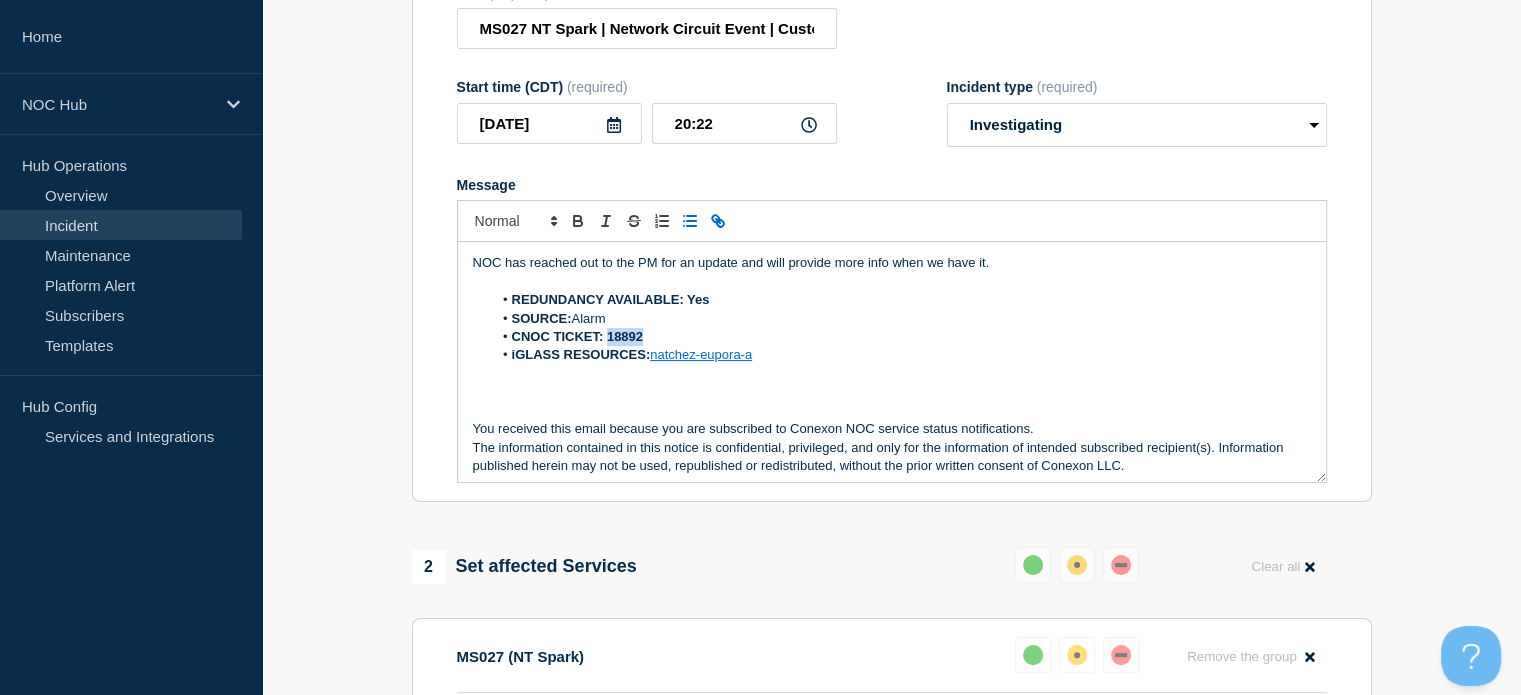 click on "CNOC TICKET: 18892" at bounding box center (577, 336) 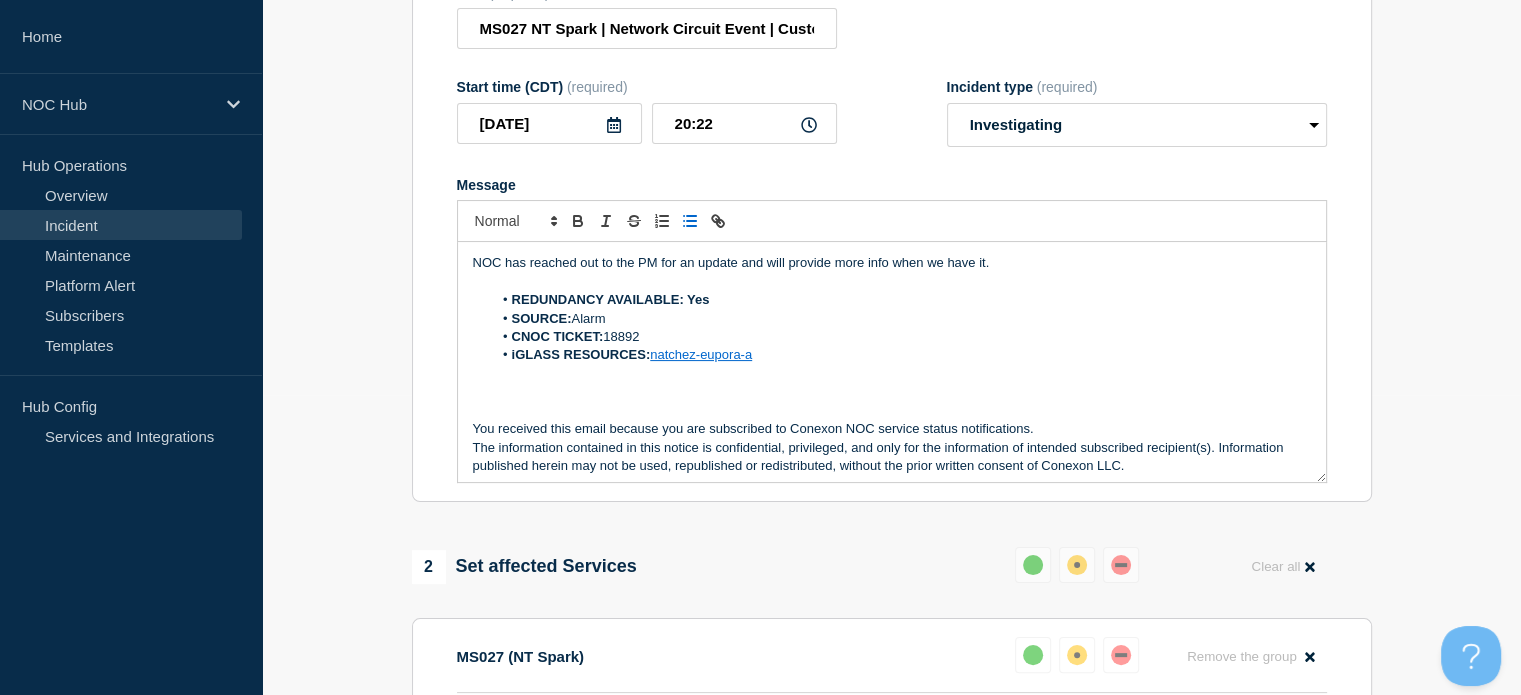 click on "REDUNDANCY AVAILABLE: Yes" at bounding box center (611, 299) 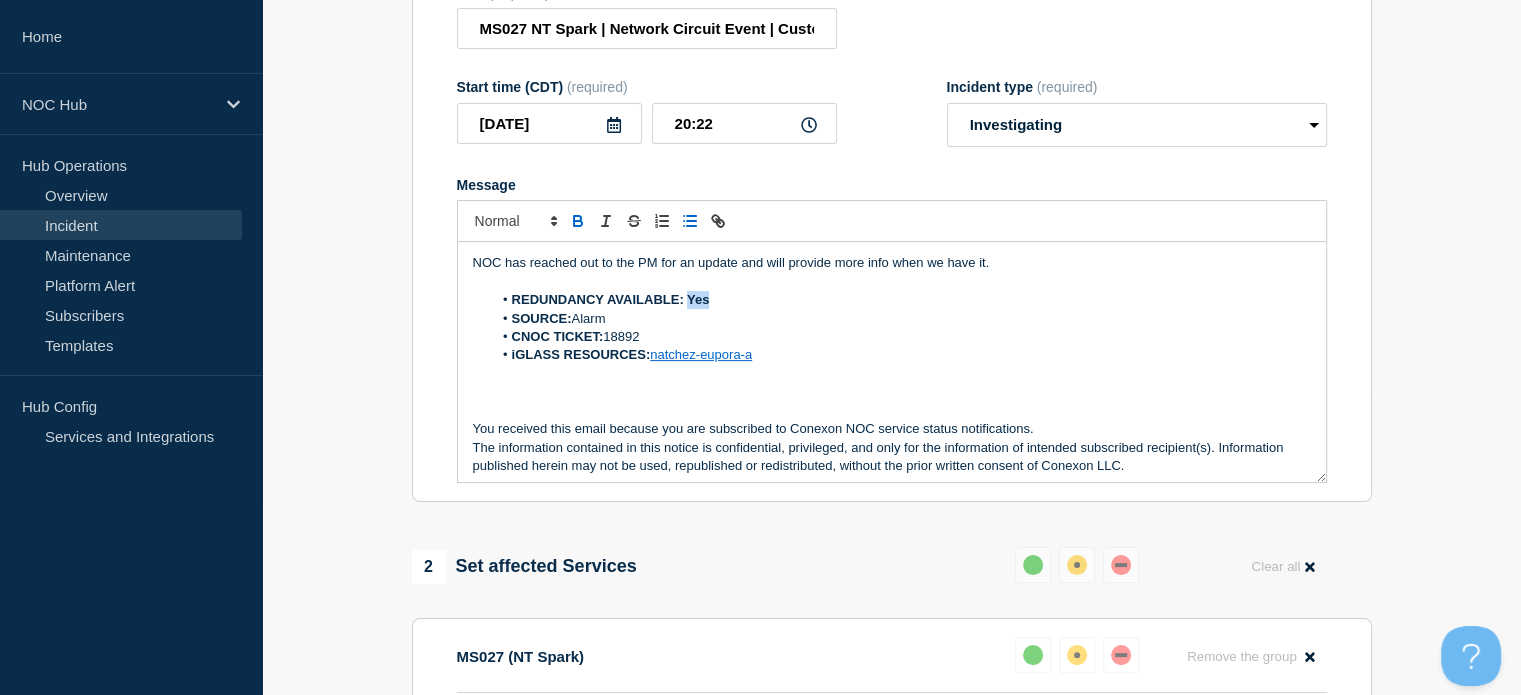 click on "REDUNDANCY AVAILABLE: Yes" at bounding box center (611, 299) 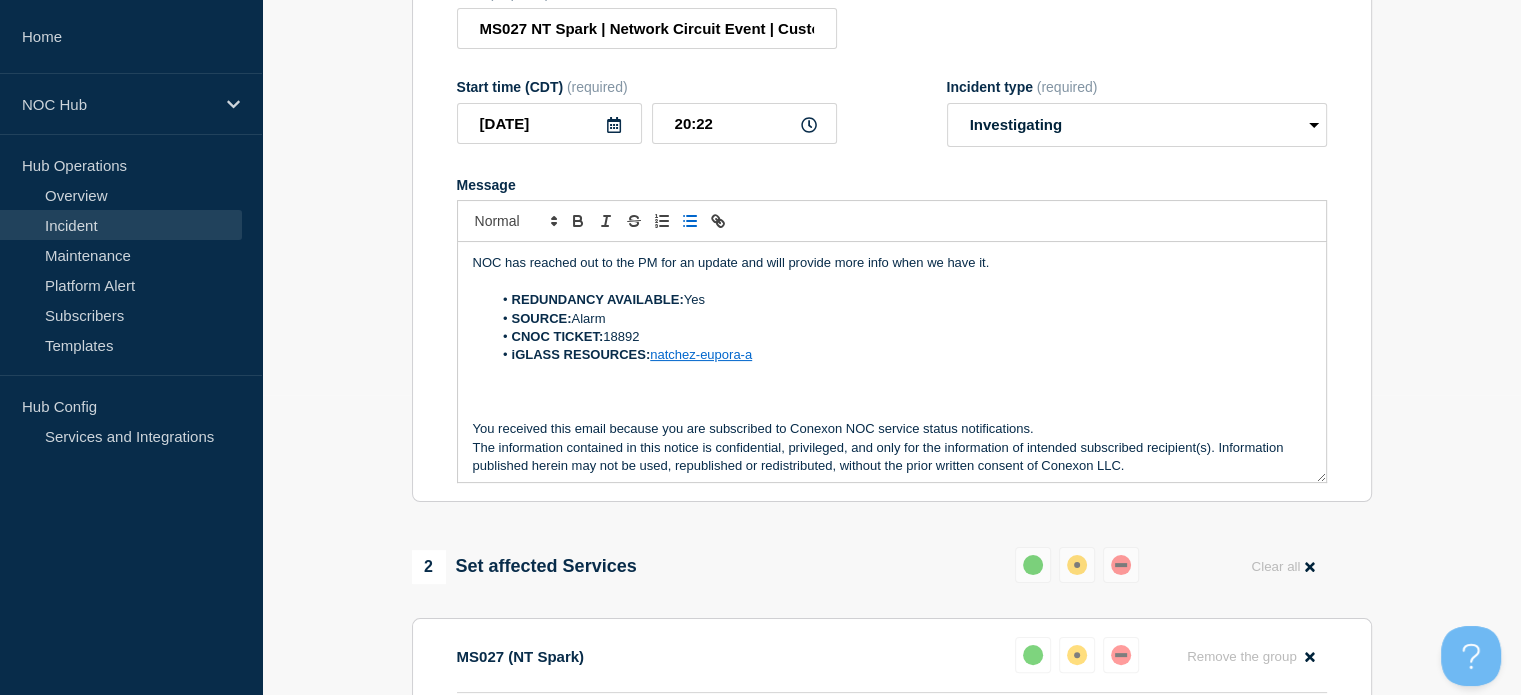 click on "CNOC TICKET:  18892" at bounding box center [901, 337] 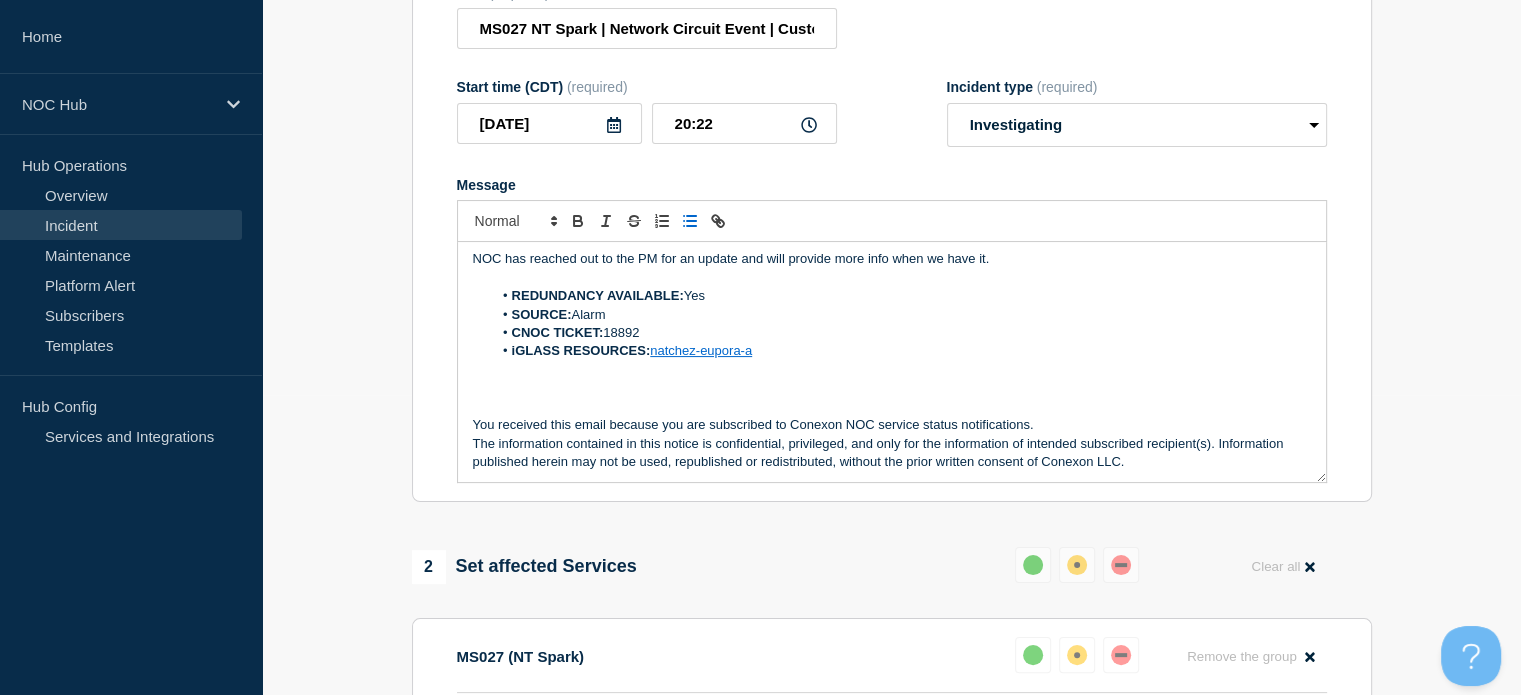 scroll, scrollTop: 5, scrollLeft: 0, axis: vertical 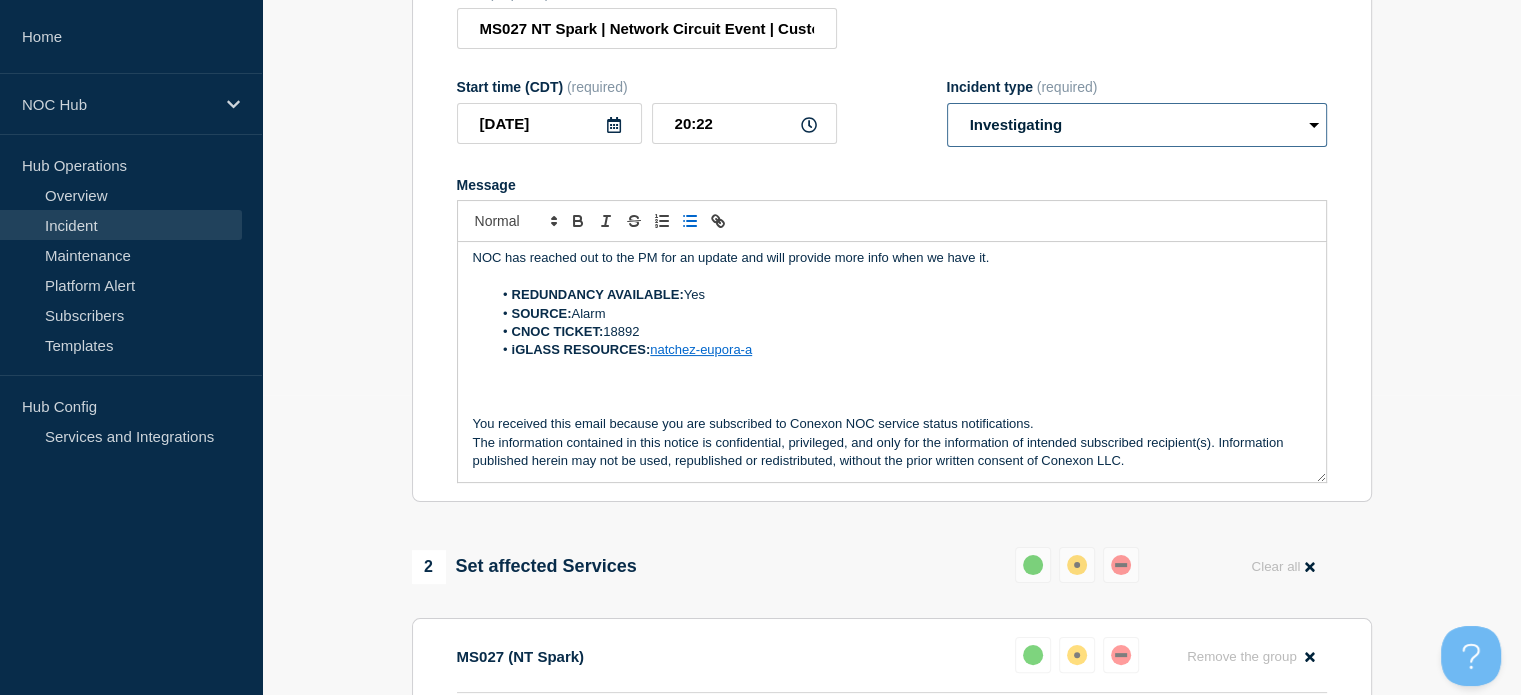 click on "Select option Investigating Identified Monitoring Resolved" at bounding box center (1137, 125) 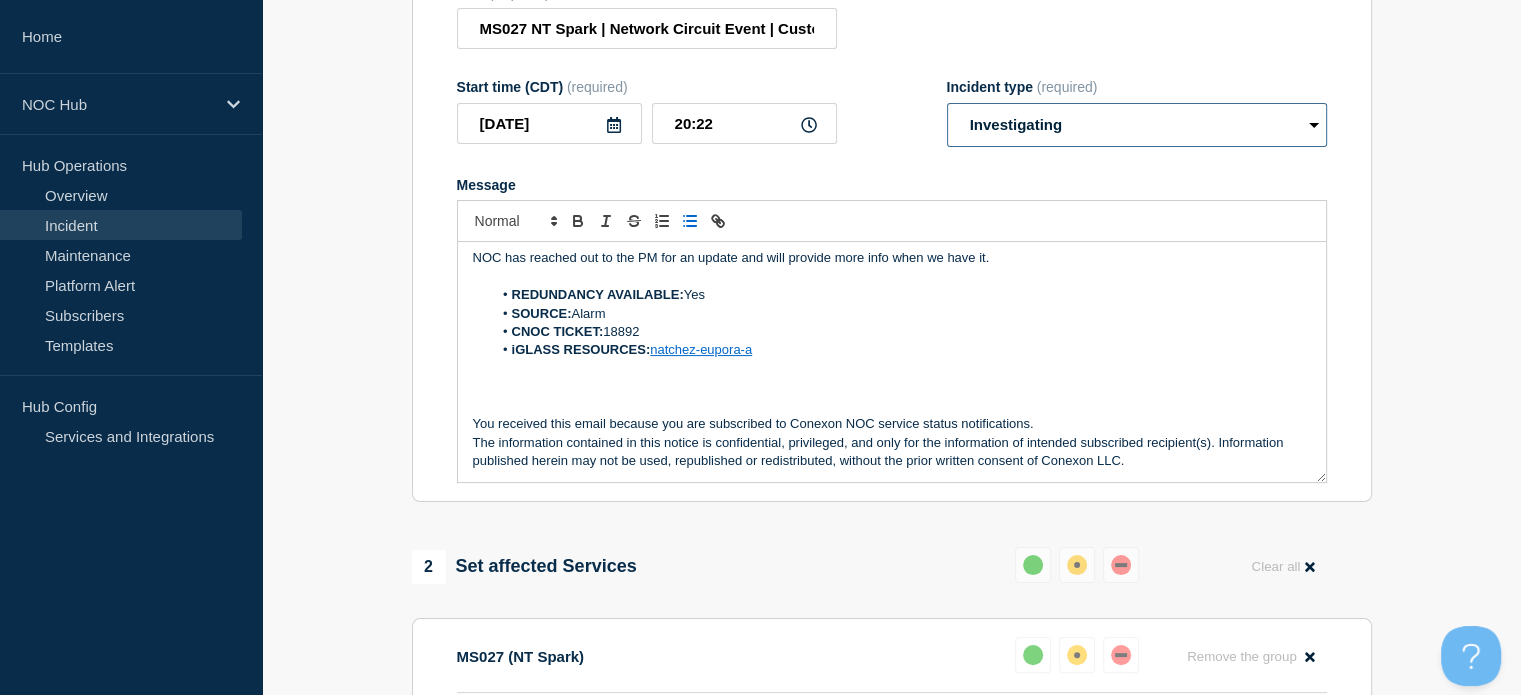 select on "identified" 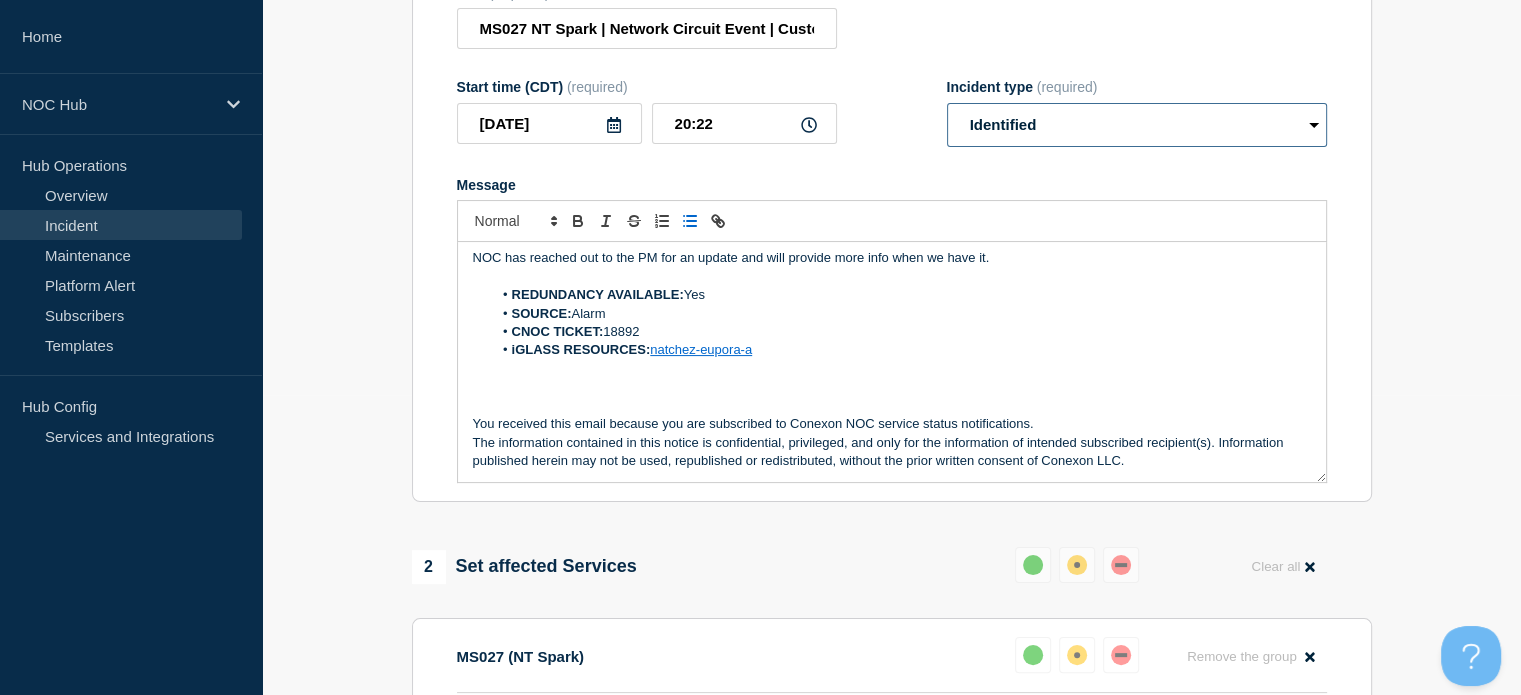 click on "Select option Investigating Identified Monitoring Resolved" at bounding box center (1137, 125) 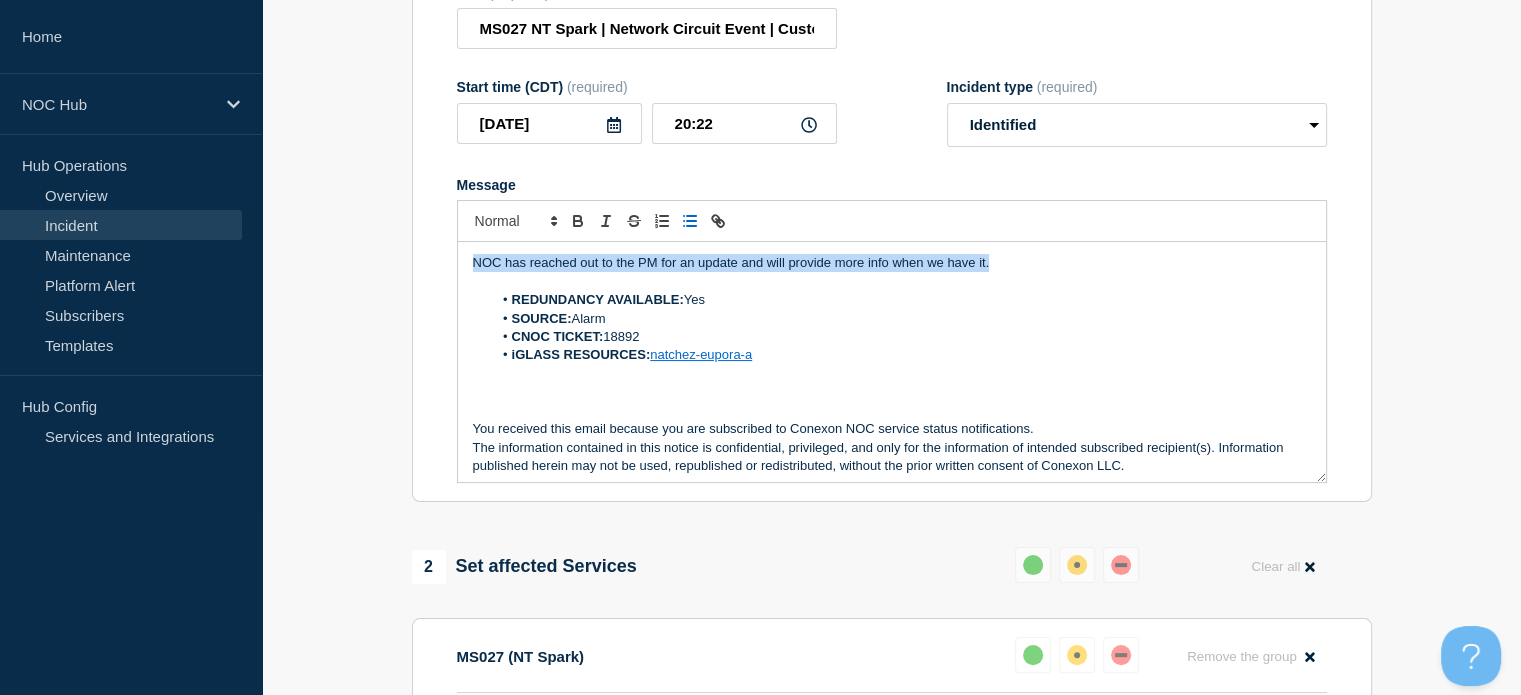 drag, startPoint x: 1015, startPoint y: 317, endPoint x: 444, endPoint y: 296, distance: 571.38605 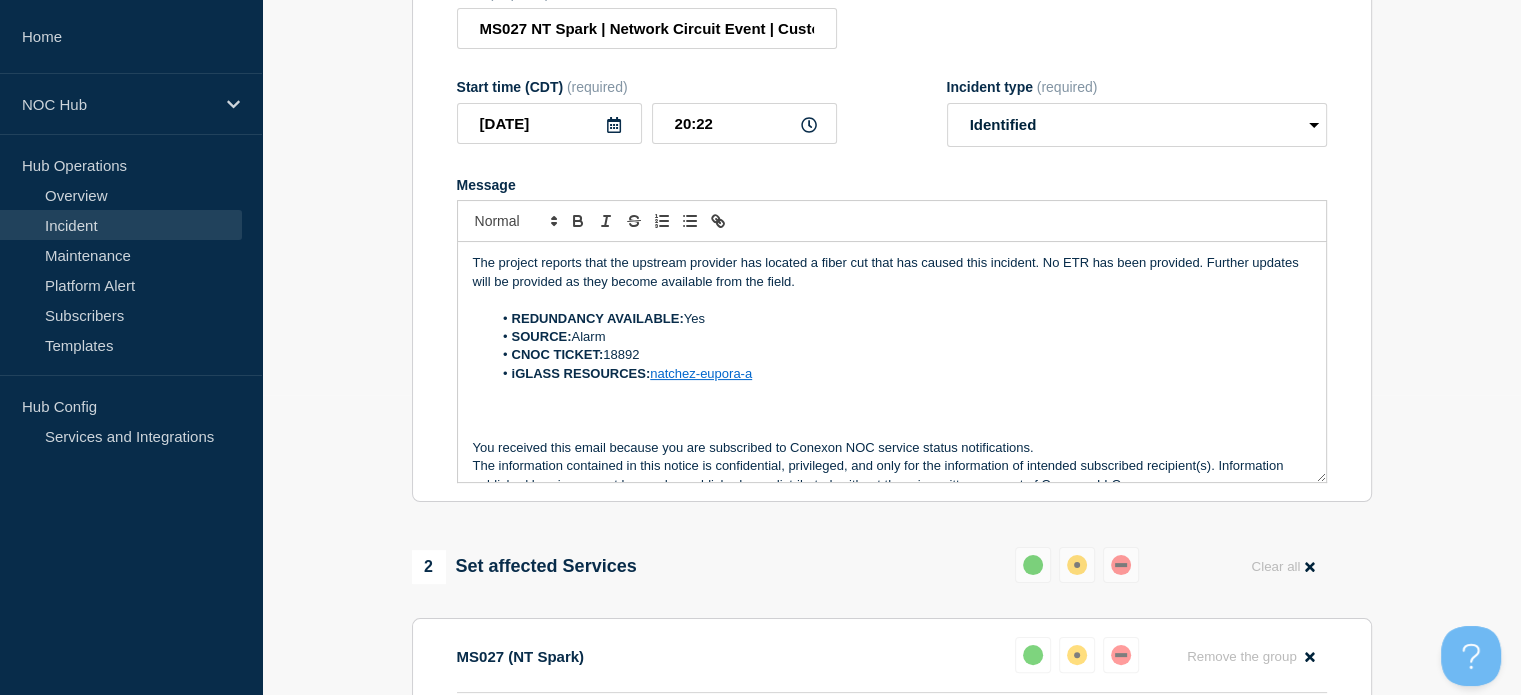 scroll, scrollTop: 24, scrollLeft: 0, axis: vertical 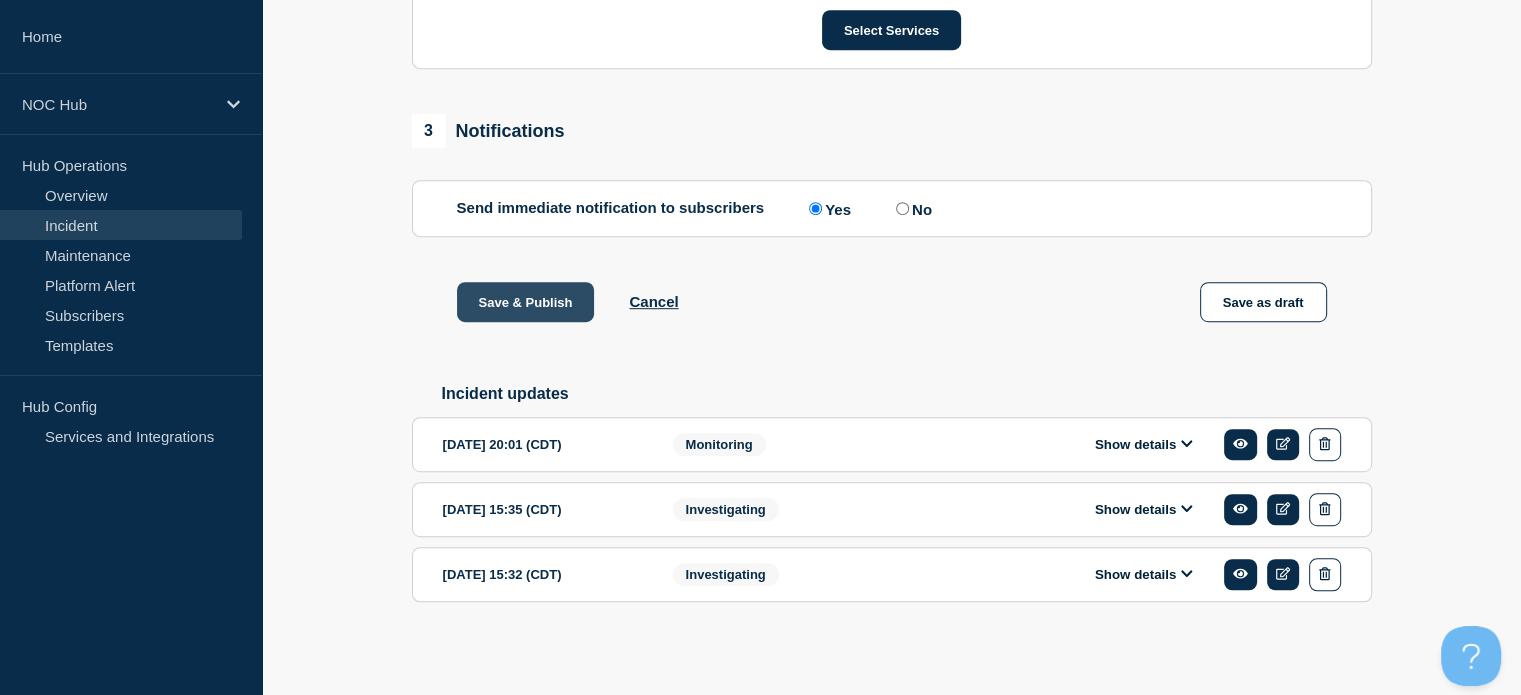 click on "Save & Publish" at bounding box center (526, 302) 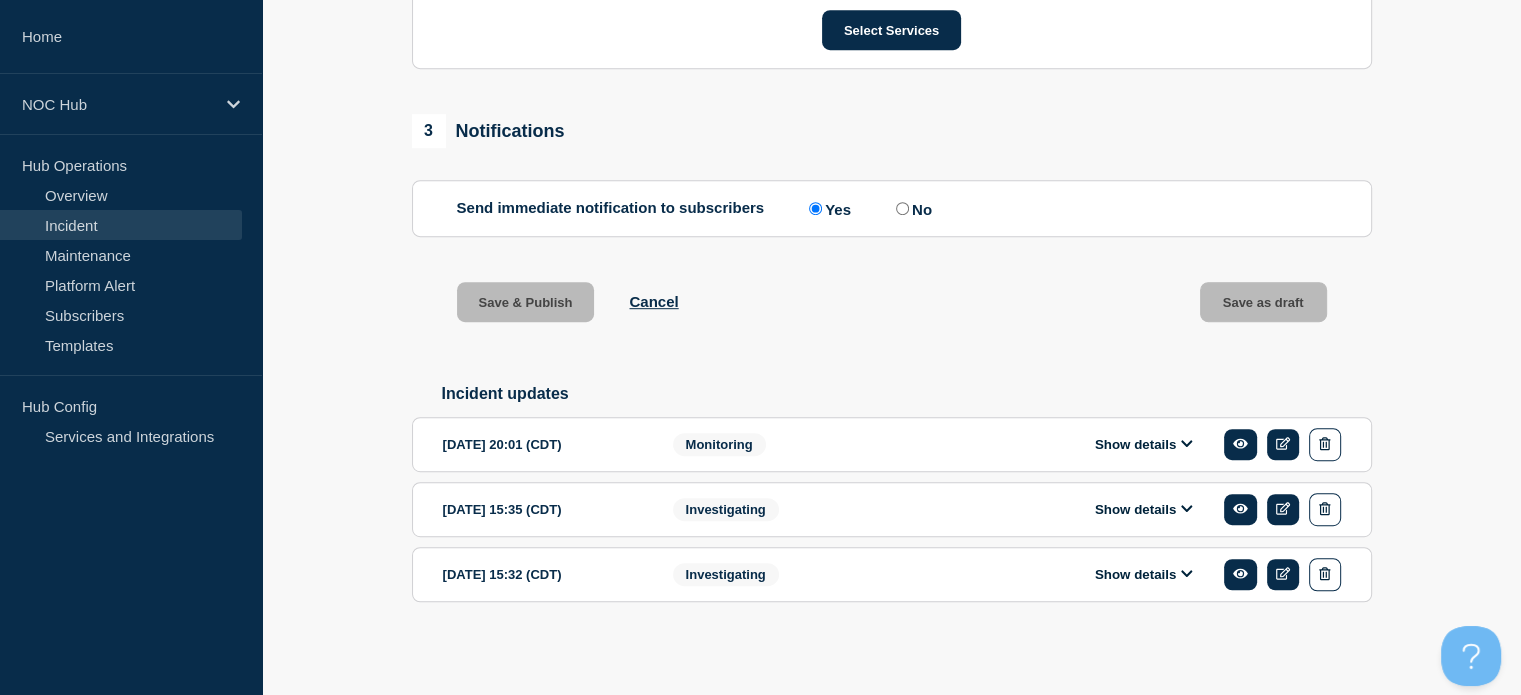 scroll, scrollTop: 0, scrollLeft: 0, axis: both 